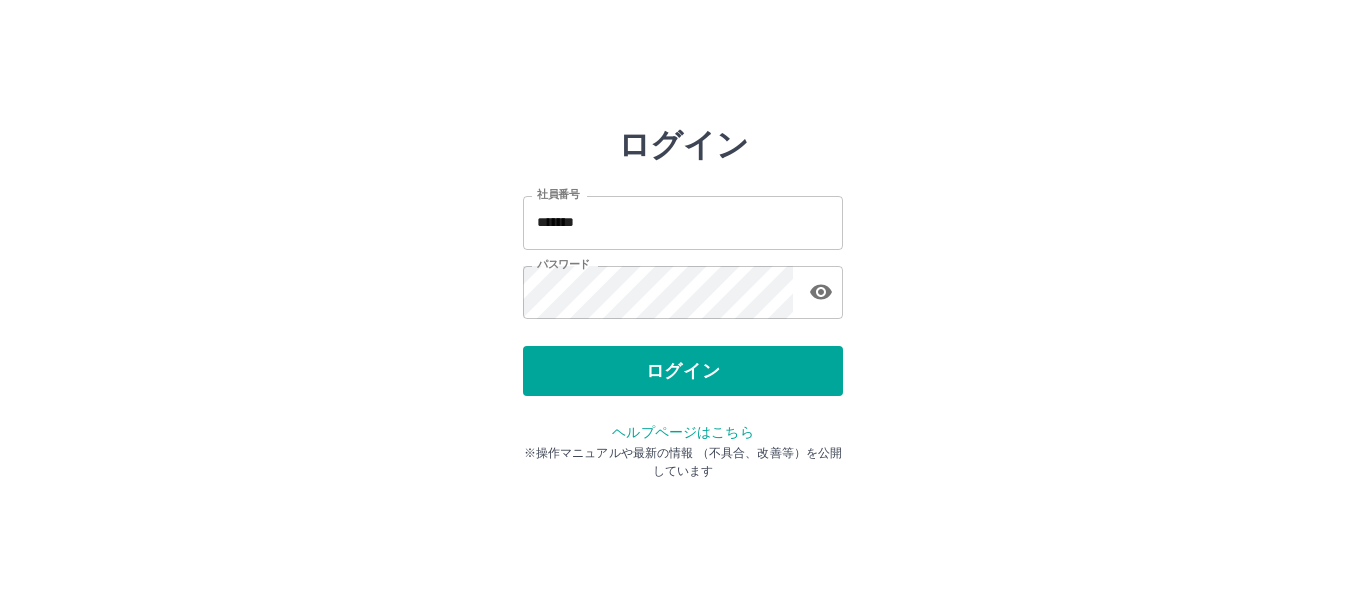 scroll, scrollTop: 0, scrollLeft: 0, axis: both 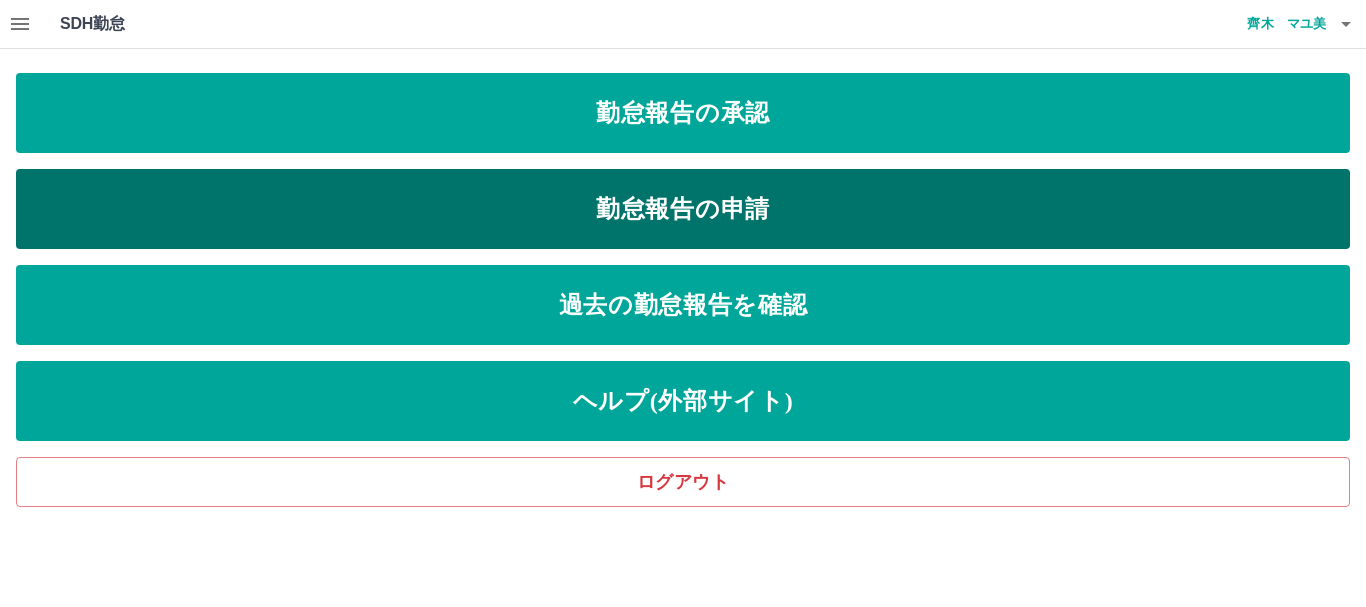 click on "勤怠報告の申請" at bounding box center (683, 209) 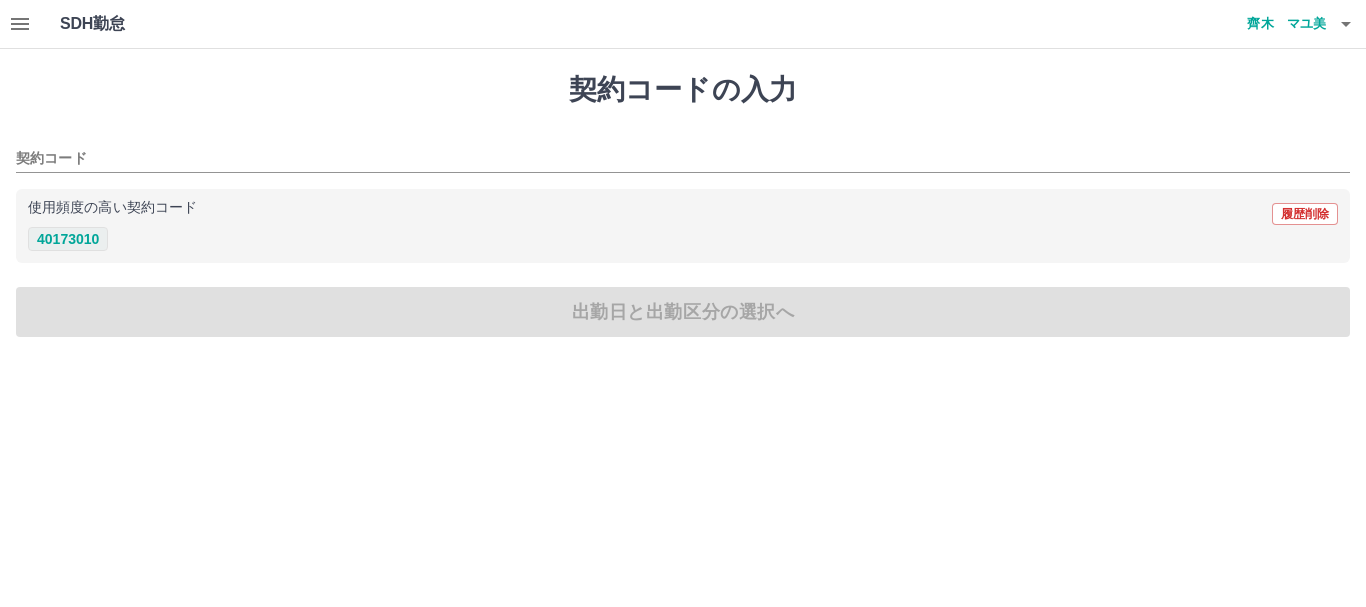 click on "40173010" at bounding box center (68, 239) 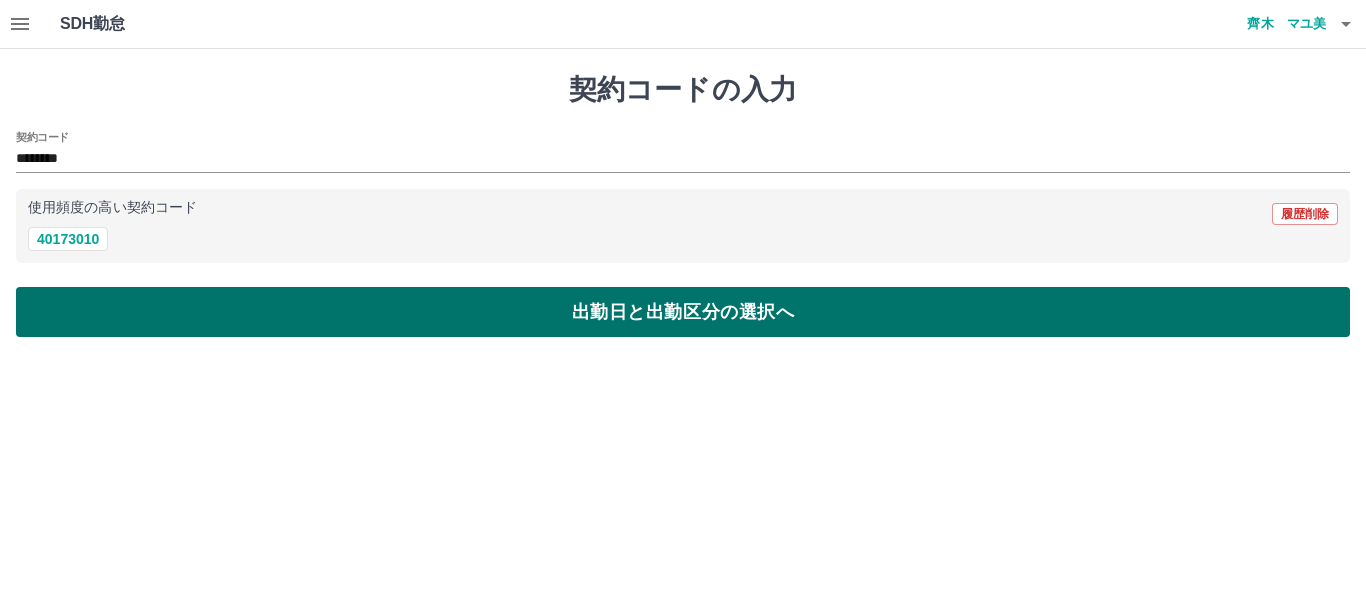 click on "出勤日と出勤区分の選択へ" at bounding box center [683, 312] 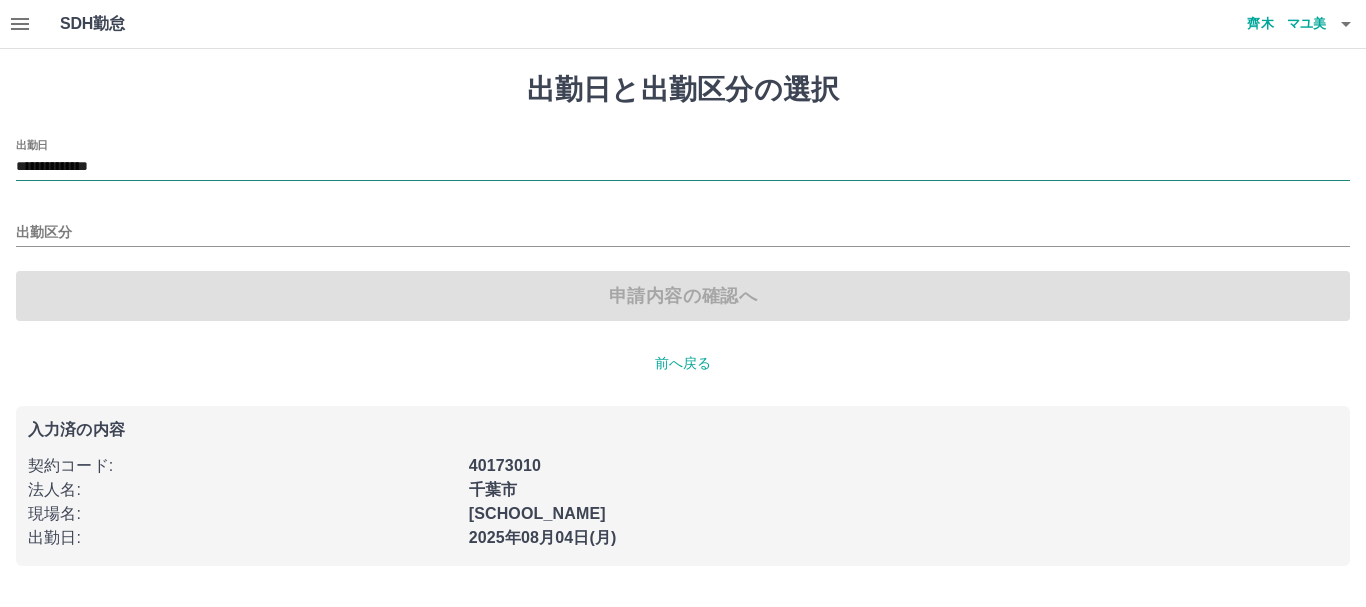 click on "**********" at bounding box center (683, 167) 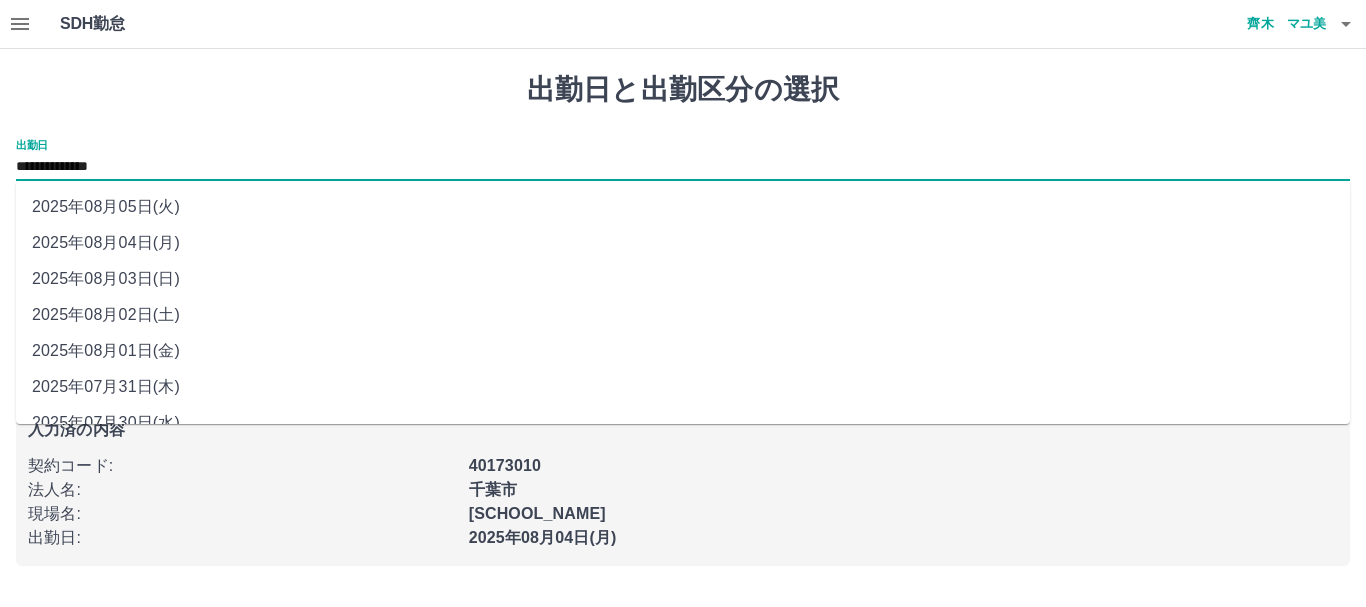 click on "2025年08月03日(日)" at bounding box center [683, 279] 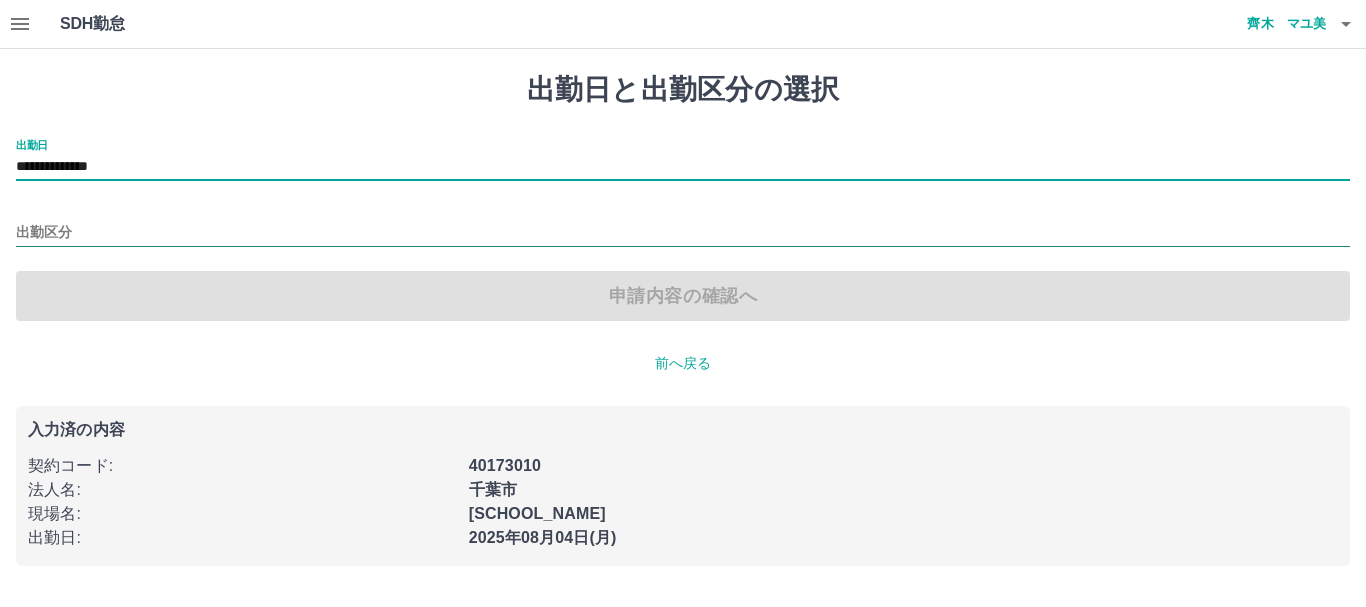 click on "出勤区分" at bounding box center [683, 233] 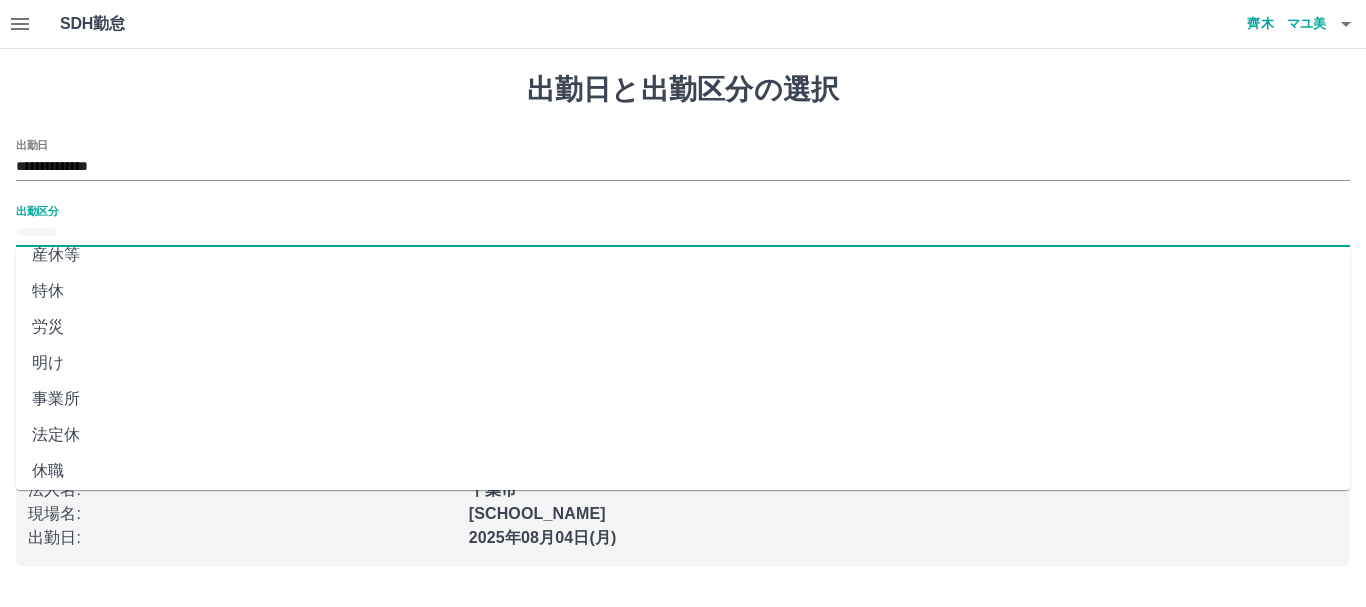 scroll, scrollTop: 421, scrollLeft: 0, axis: vertical 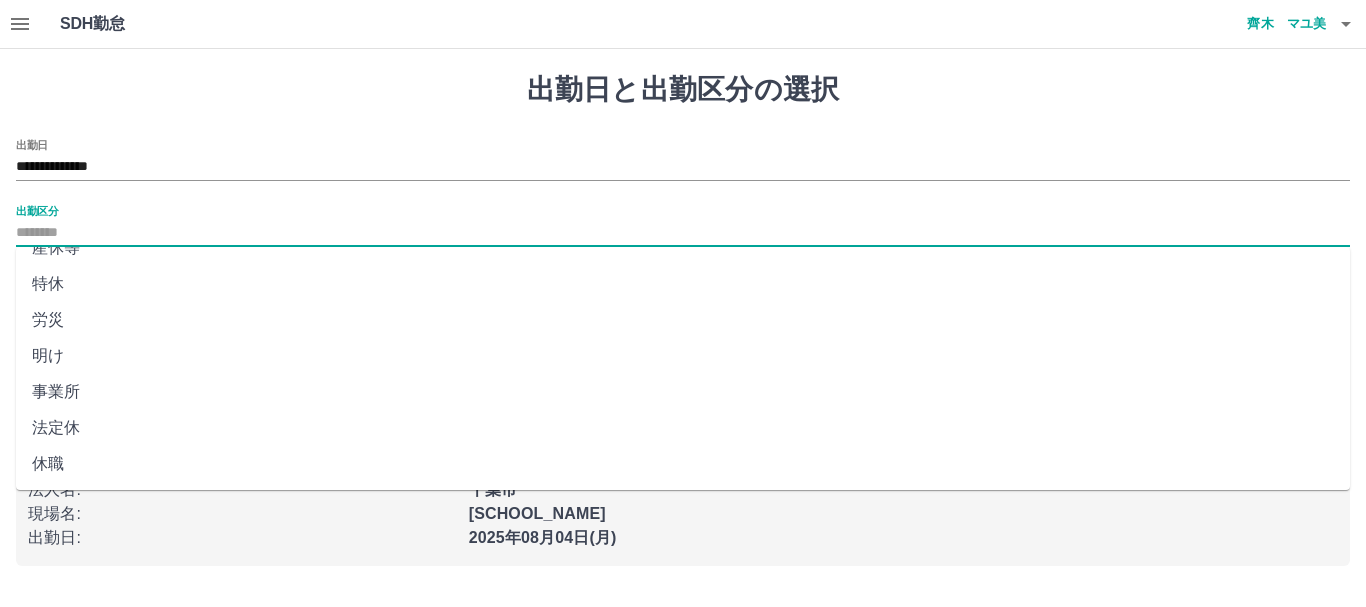 click on "法定休" at bounding box center [683, 428] 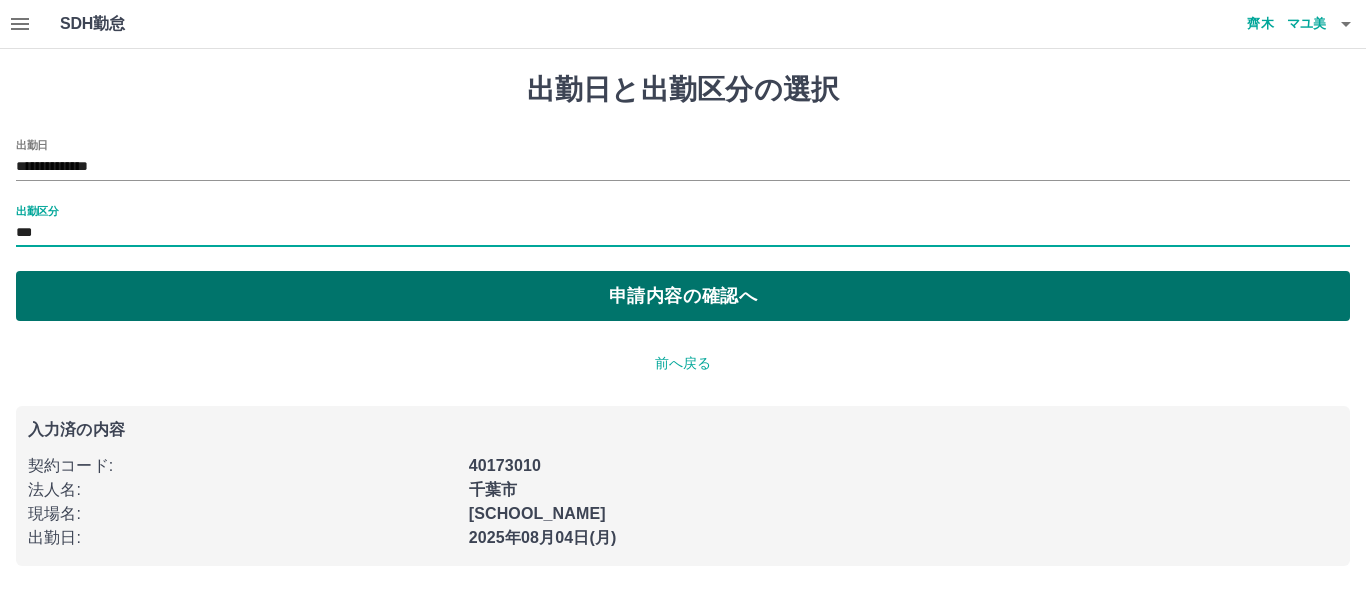 click on "申請内容の確認へ" at bounding box center (683, 296) 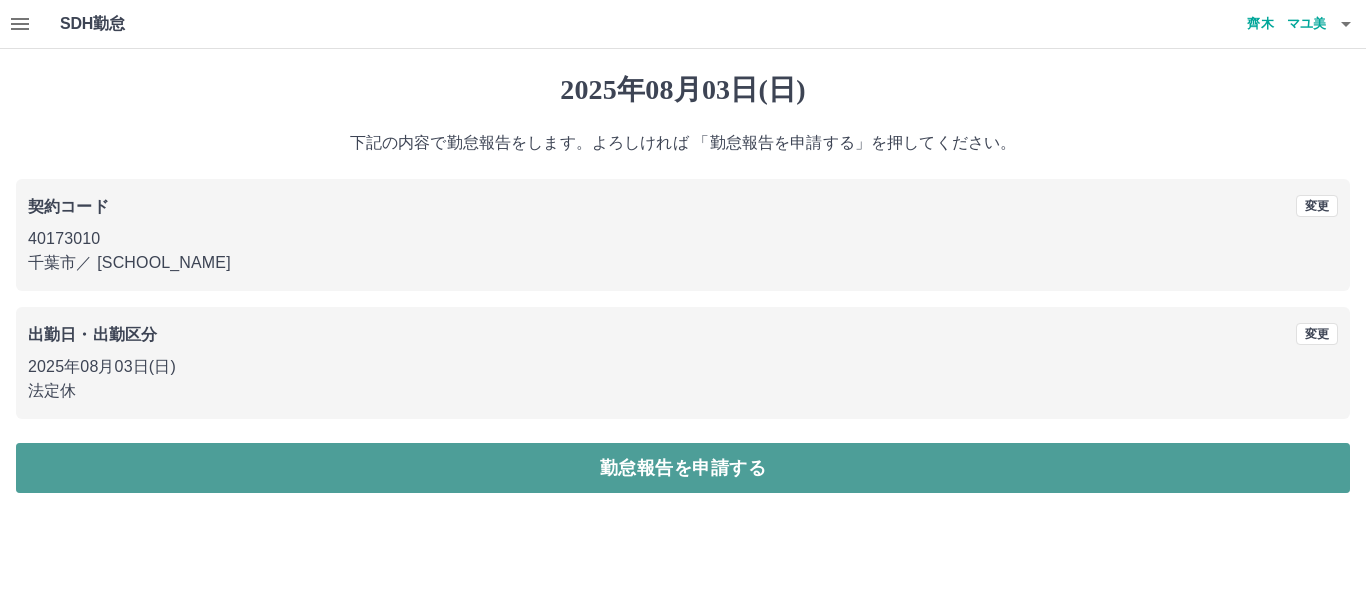 click on "勤怠報告を申請する" at bounding box center [683, 468] 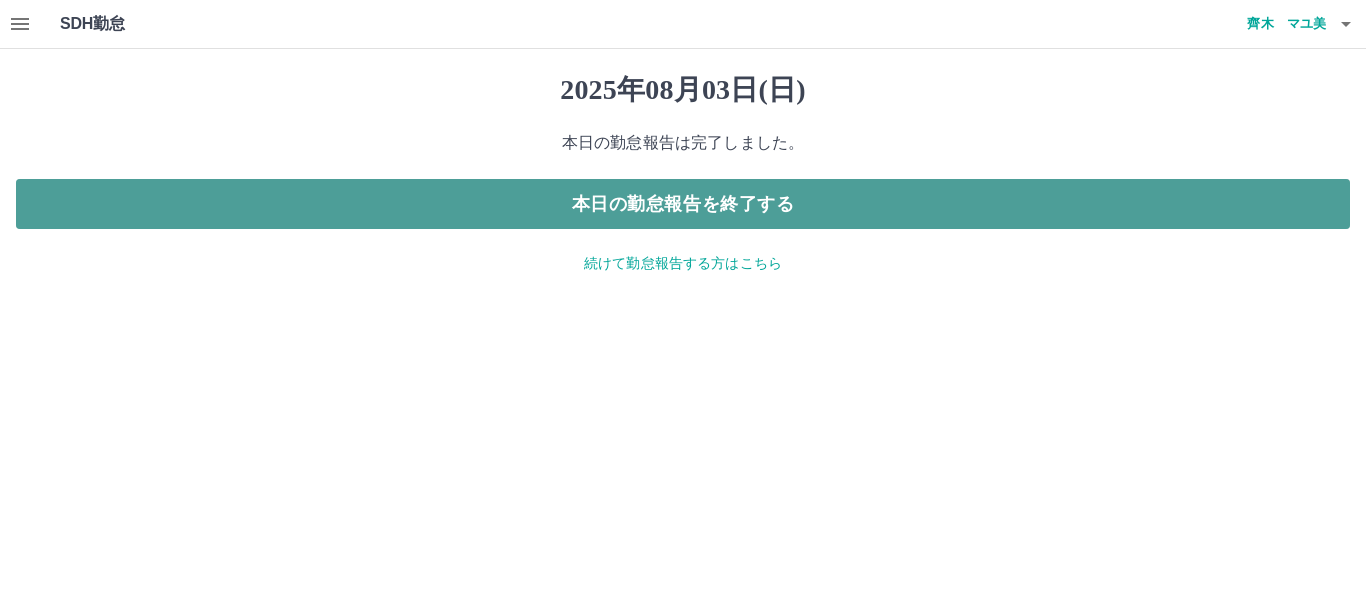 click on "本日の勤怠報告を終了する" at bounding box center (683, 204) 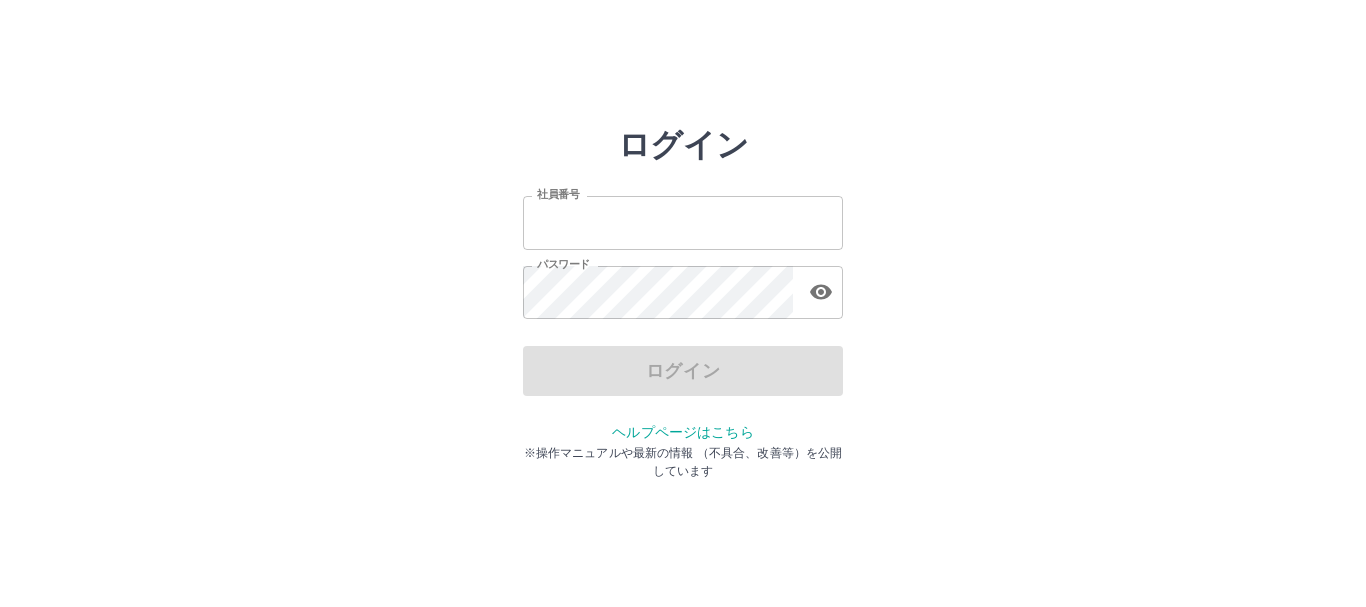 scroll, scrollTop: 0, scrollLeft: 0, axis: both 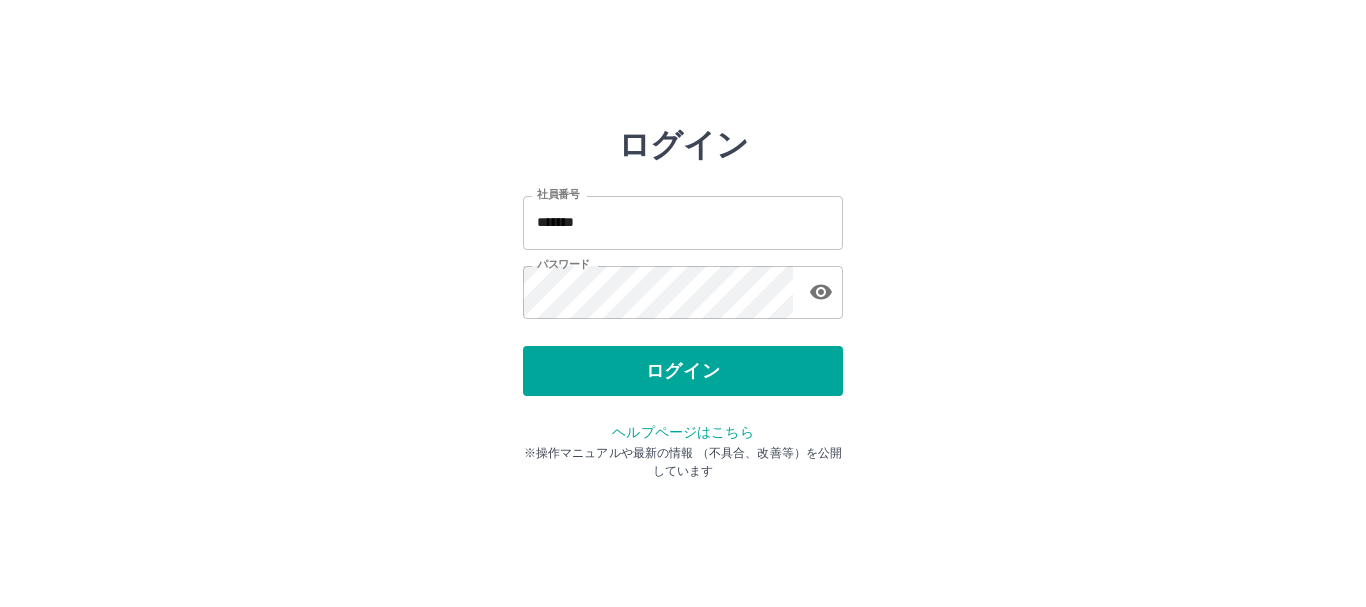 click on "社員番号 ******* 社員番号 パスワード パスワード" at bounding box center (683, 254) 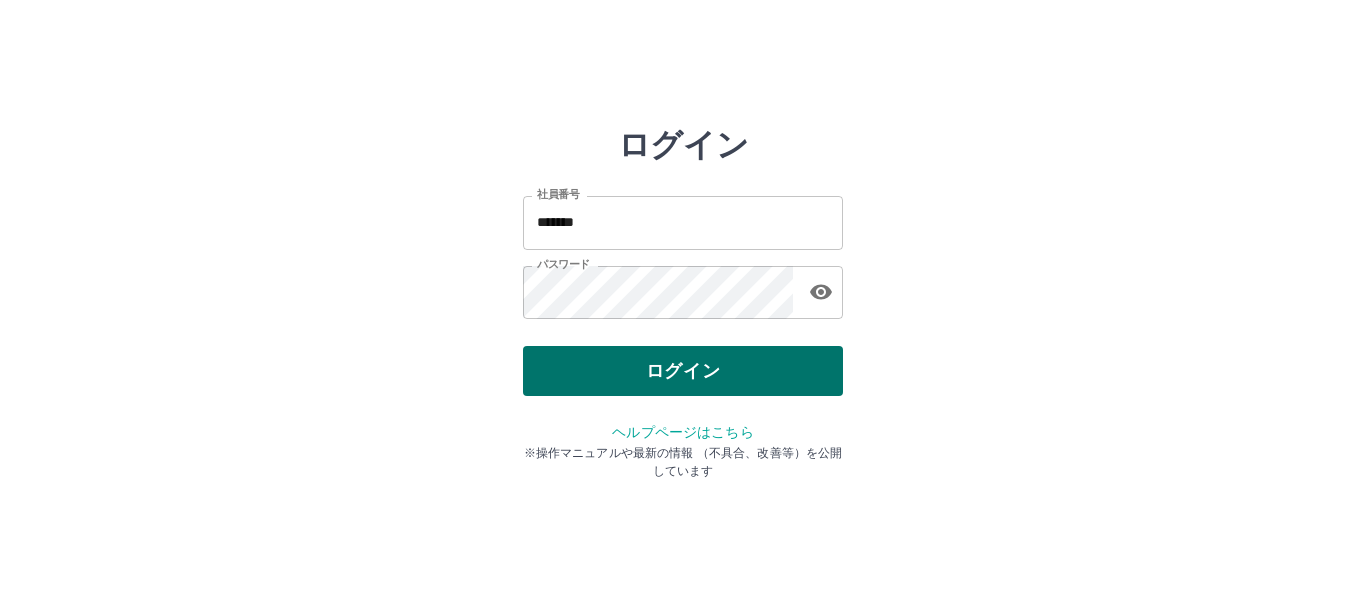 click on "ログイン" at bounding box center (683, 371) 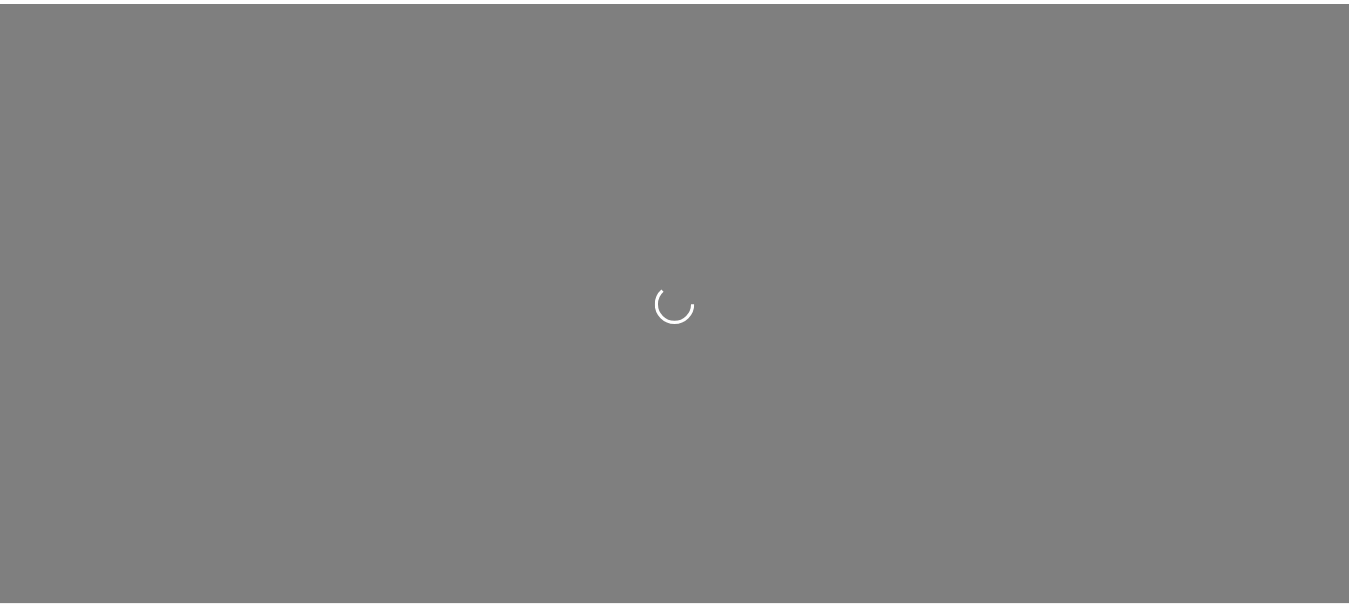 scroll, scrollTop: 0, scrollLeft: 0, axis: both 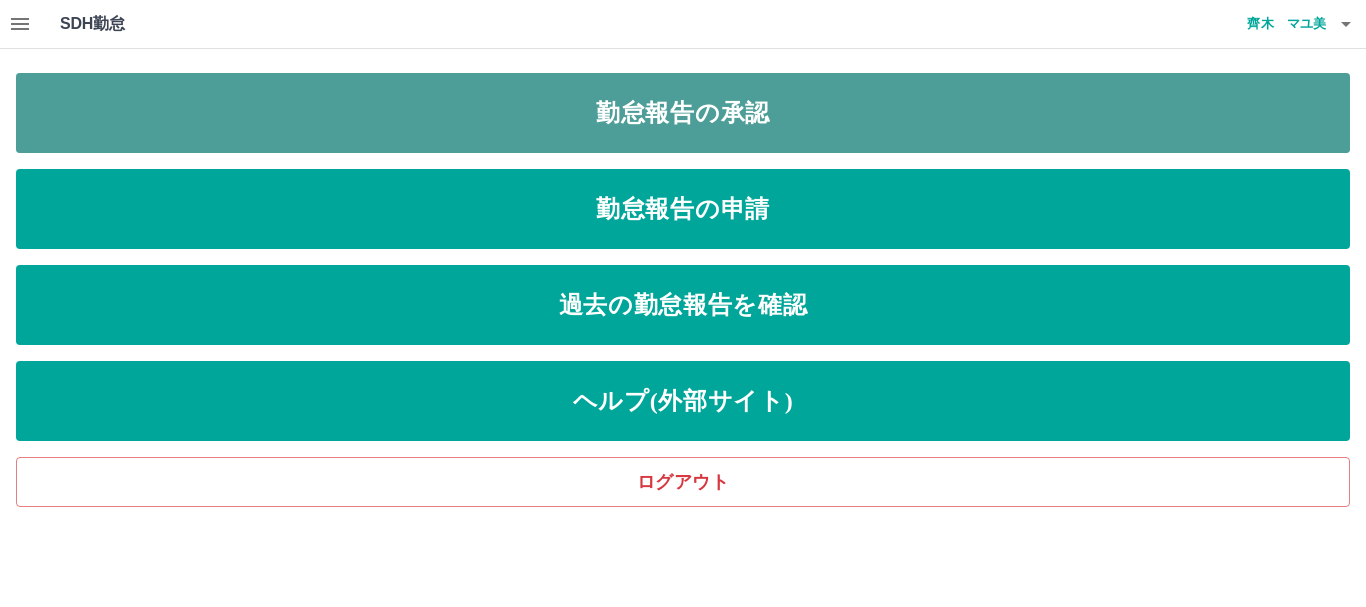 click on "勤怠報告の承認" at bounding box center (683, 113) 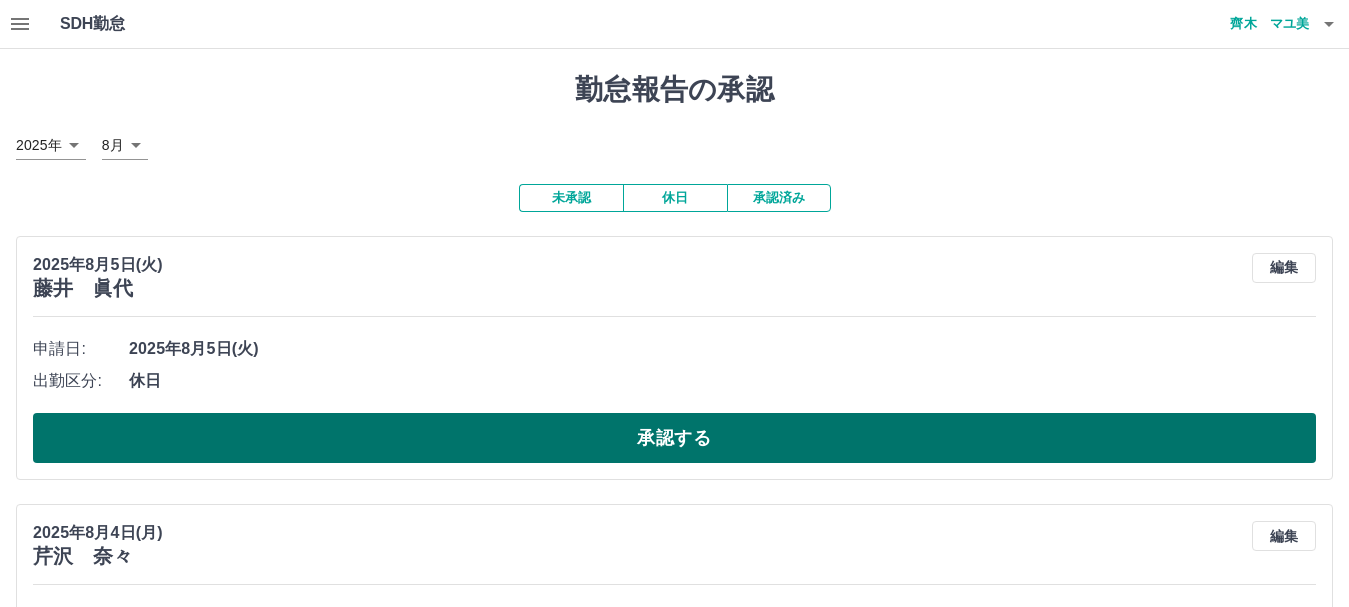 click on "承認する" at bounding box center (674, 438) 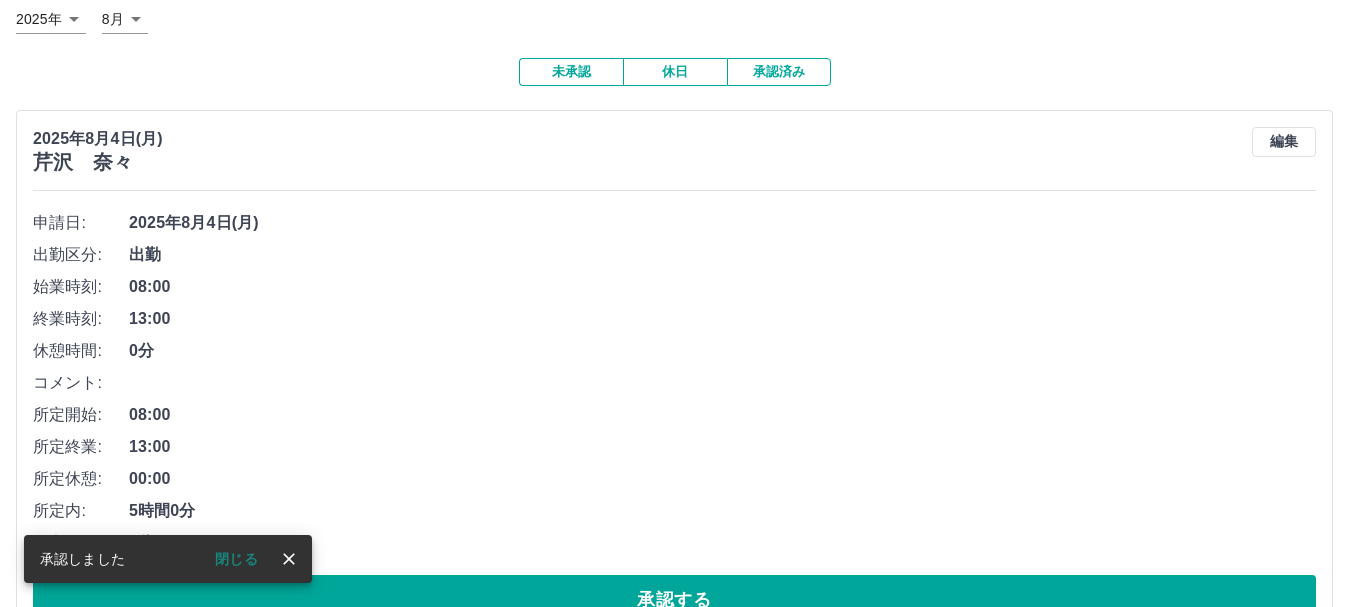 scroll, scrollTop: 200, scrollLeft: 0, axis: vertical 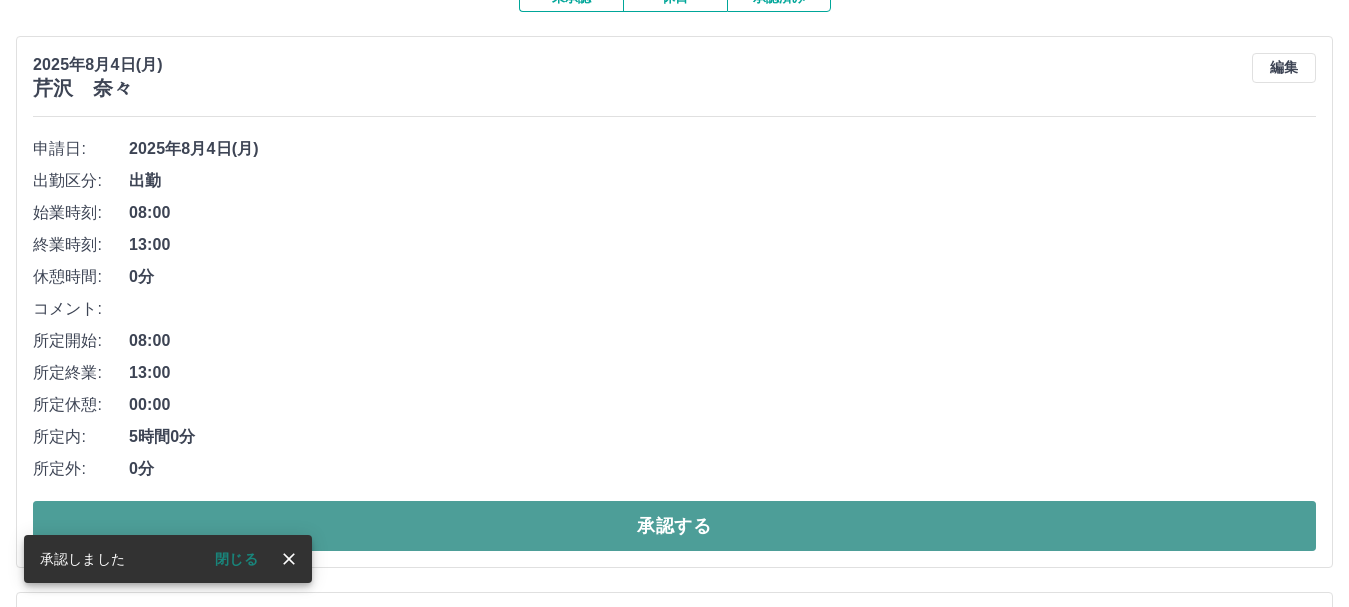 click on "承認する" at bounding box center (674, 526) 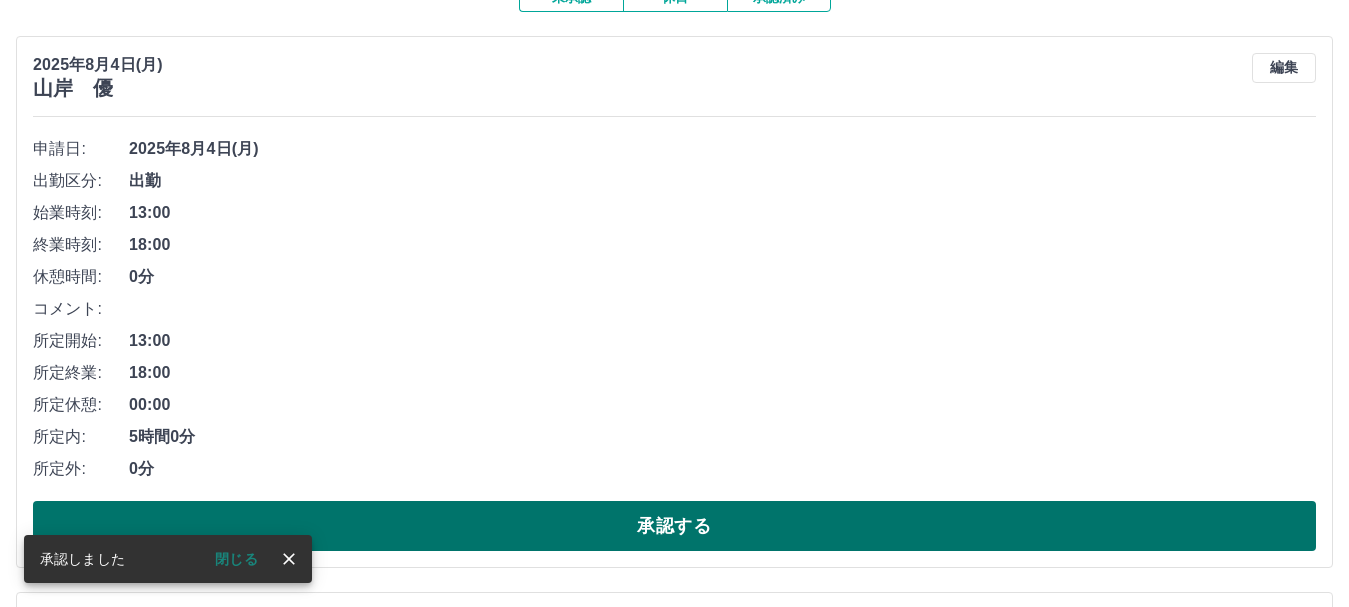 click on "承認する" at bounding box center [674, 526] 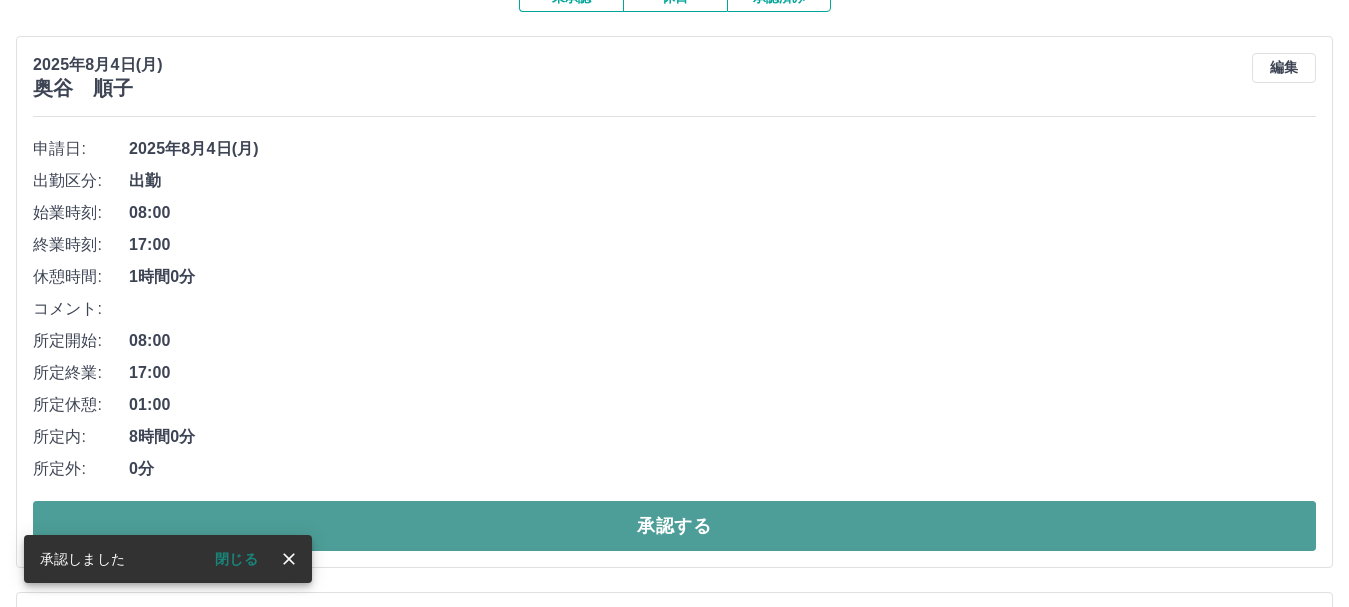click on "承認する" at bounding box center (674, 526) 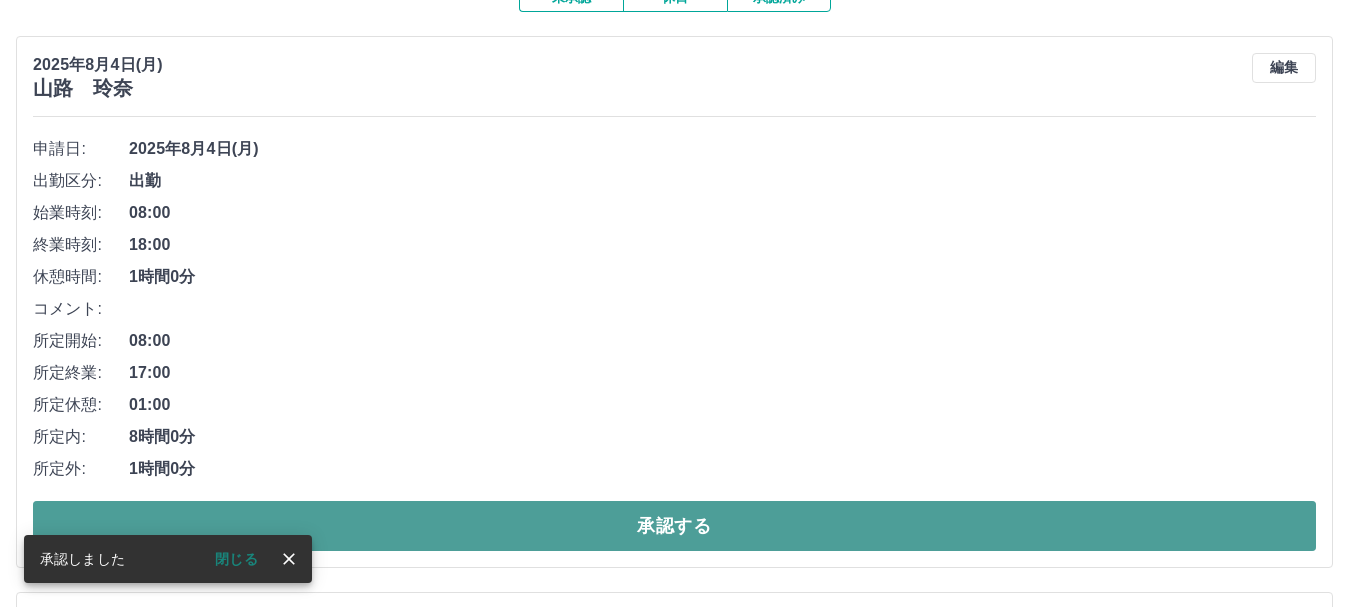 click on "承認する" at bounding box center [674, 526] 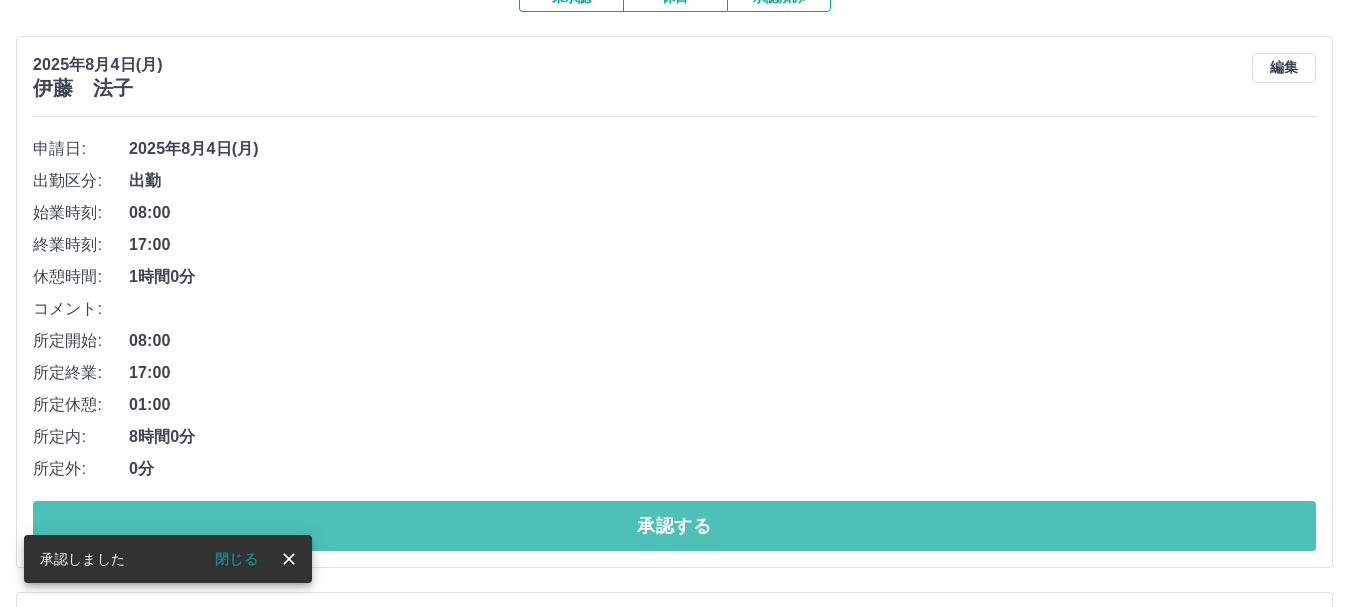 click on "承認する" at bounding box center [674, 526] 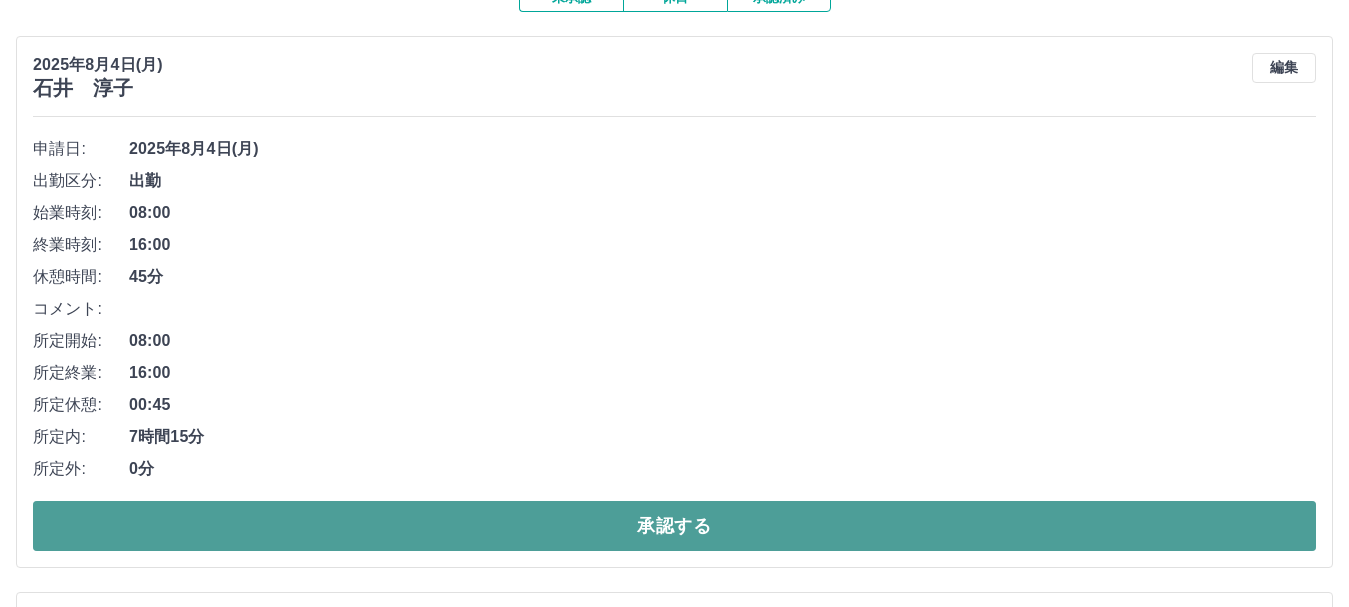 click on "承認する" at bounding box center [674, 526] 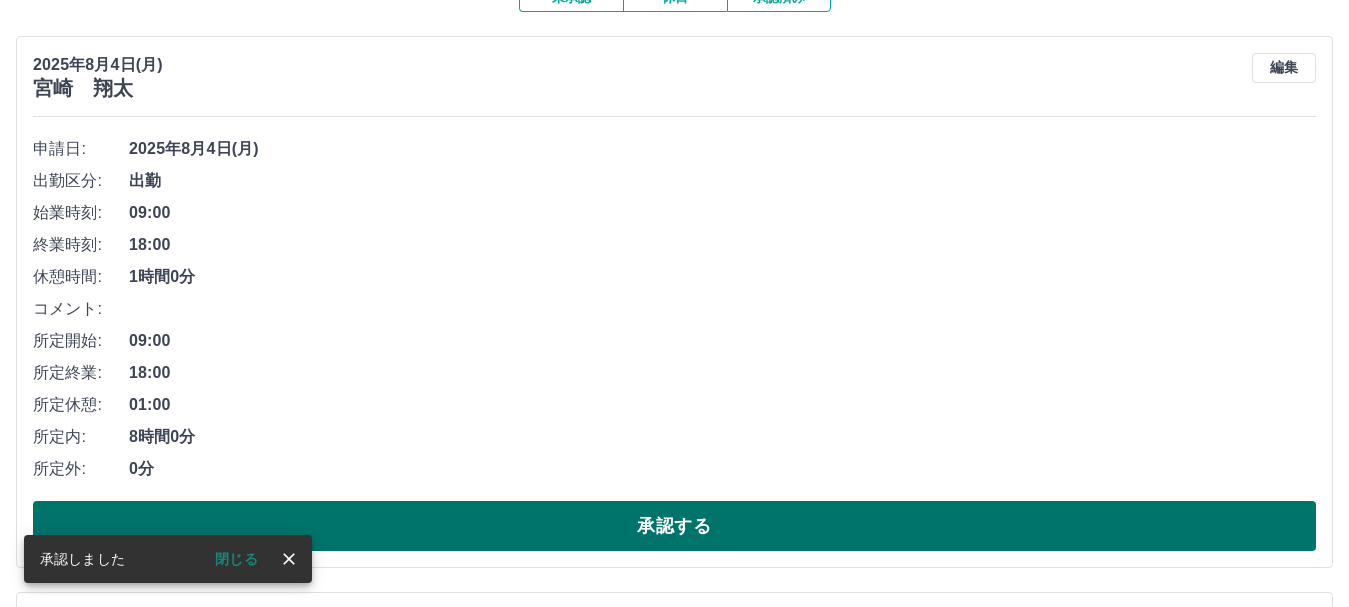 click on "承認する" at bounding box center (674, 526) 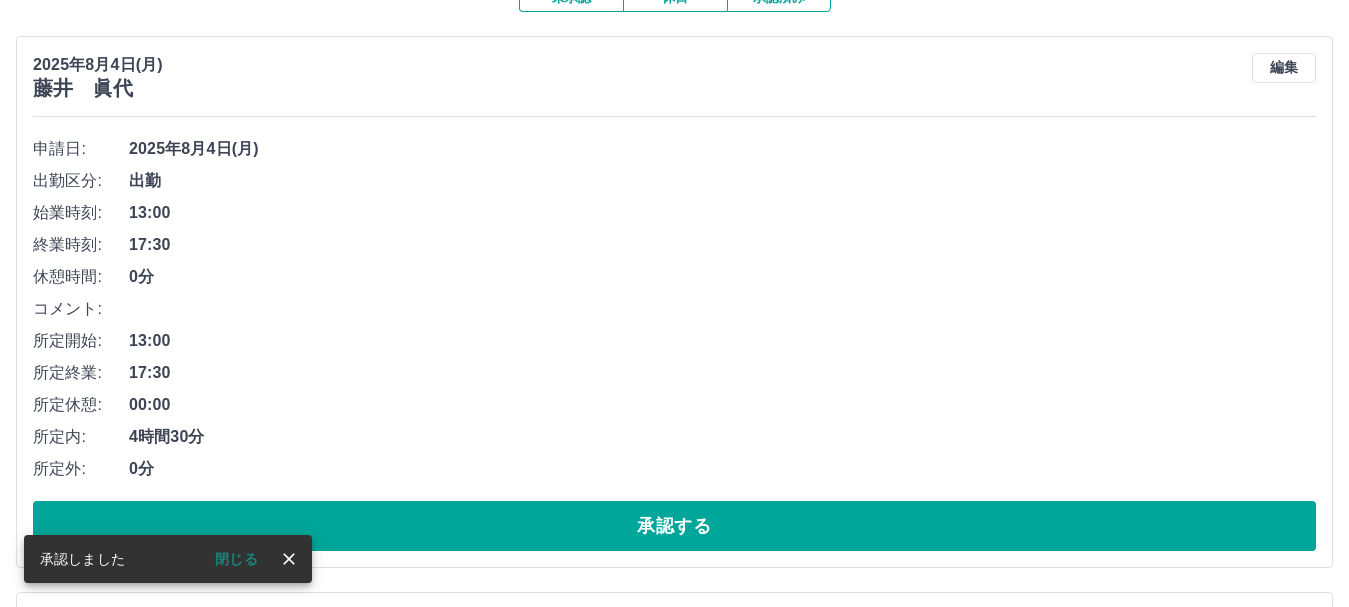 click on "承認する" at bounding box center (674, 526) 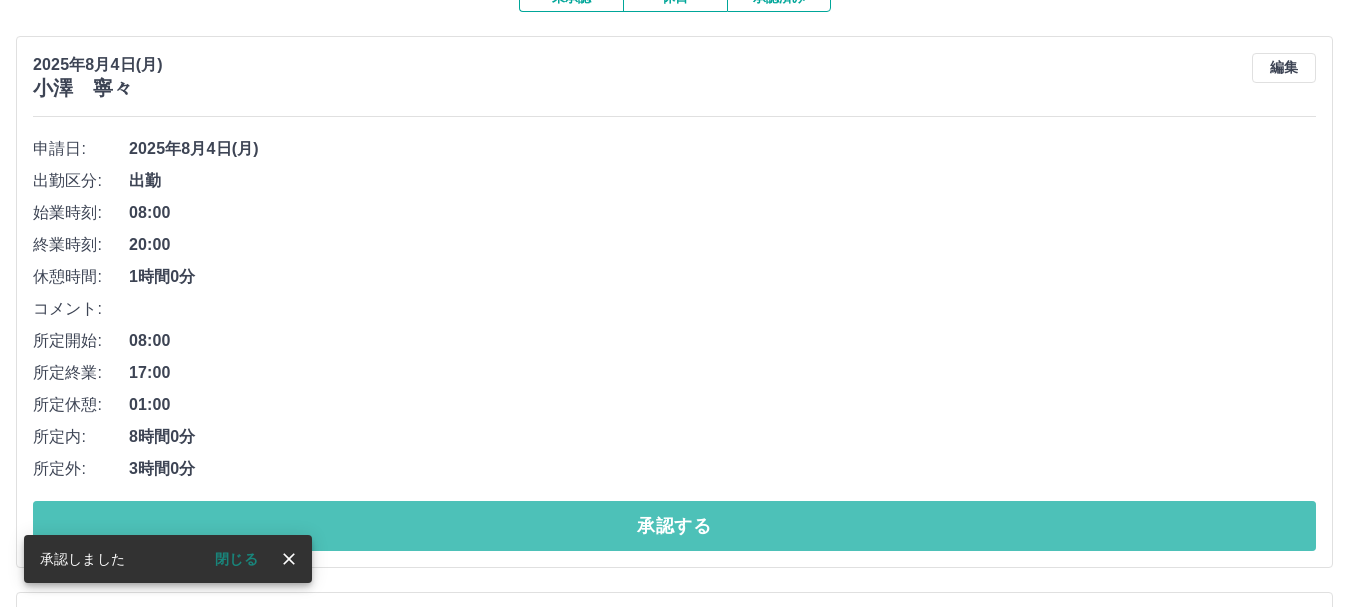click on "承認する" at bounding box center (674, 526) 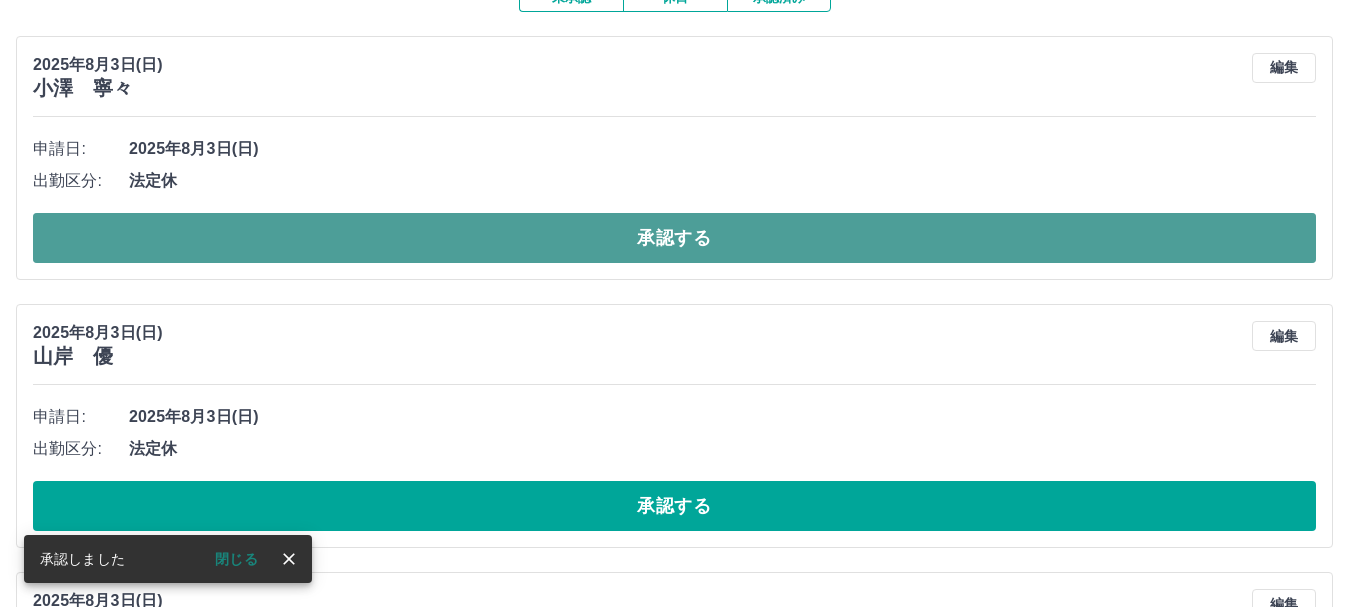 click on "承認する" at bounding box center (674, 238) 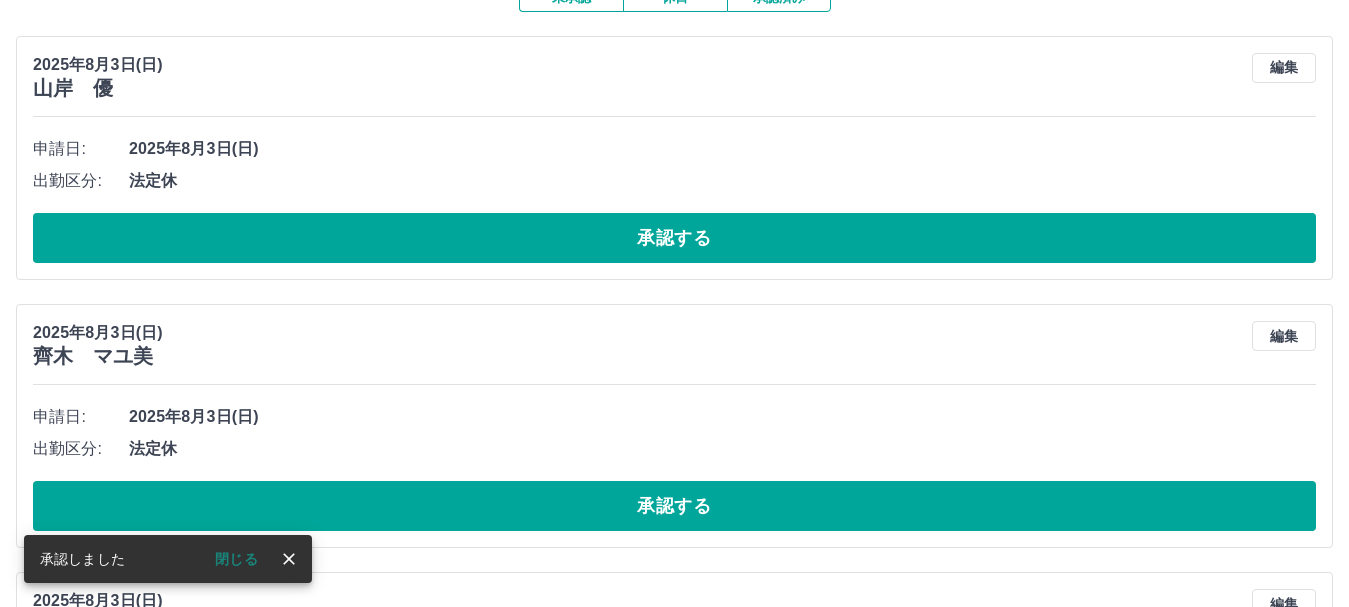 click on "承認する" at bounding box center [674, 238] 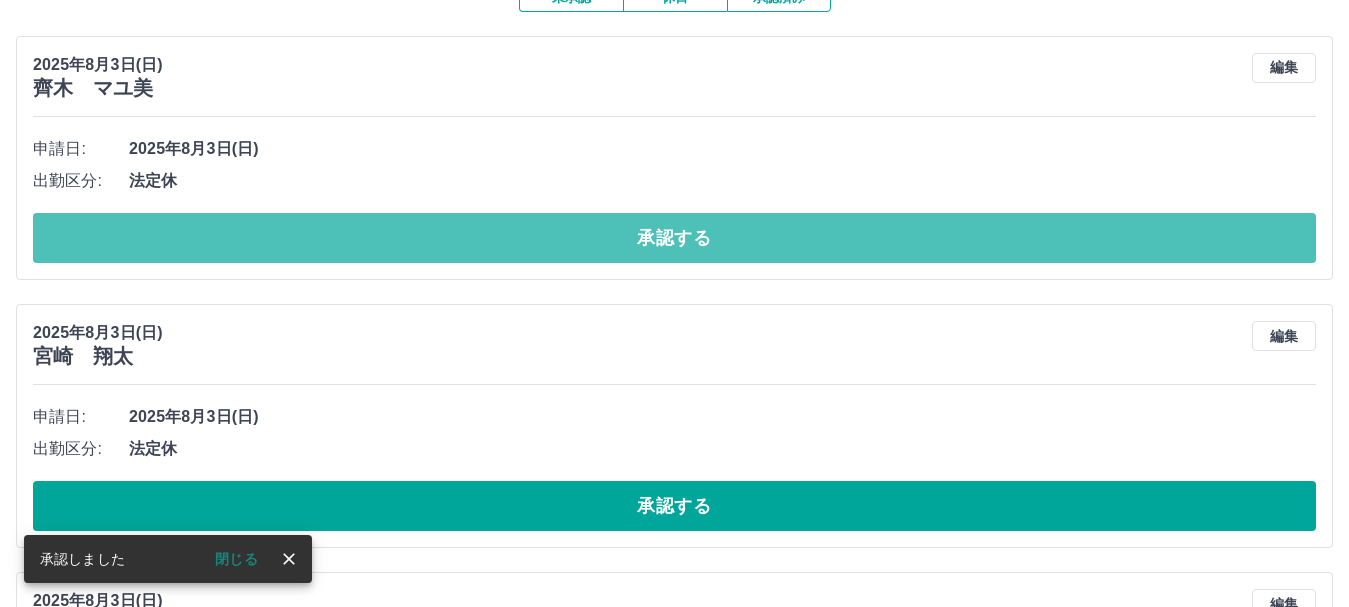click on "承認する" at bounding box center (674, 238) 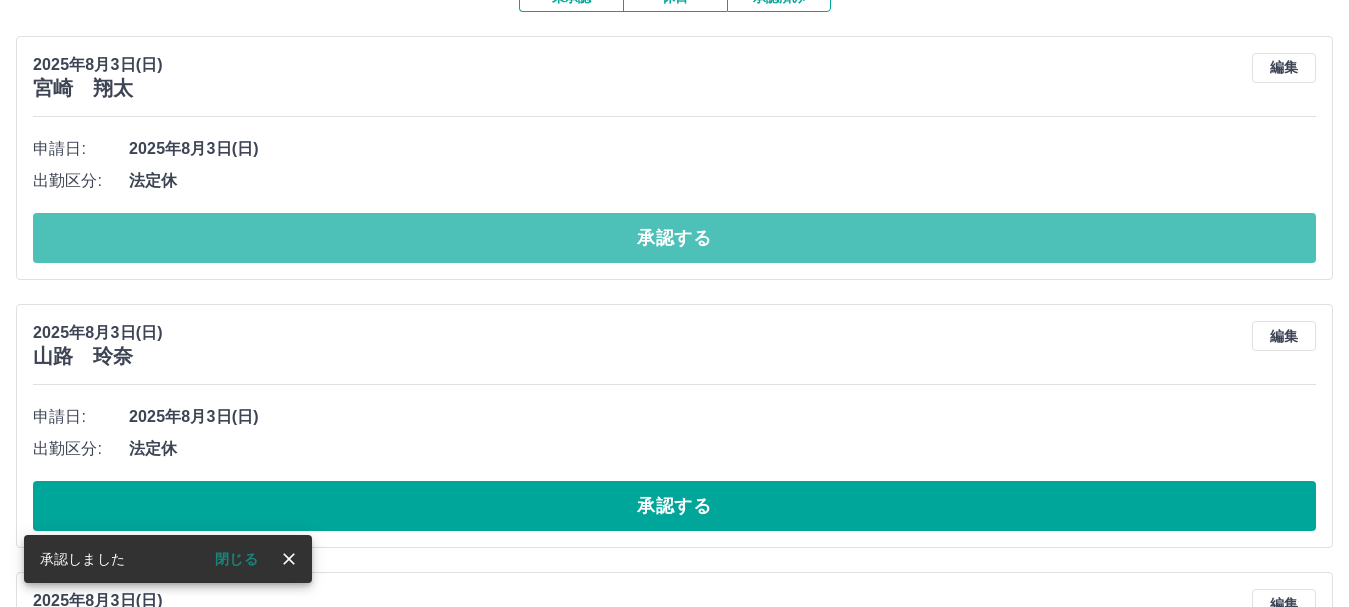 click on "承認する" at bounding box center [674, 238] 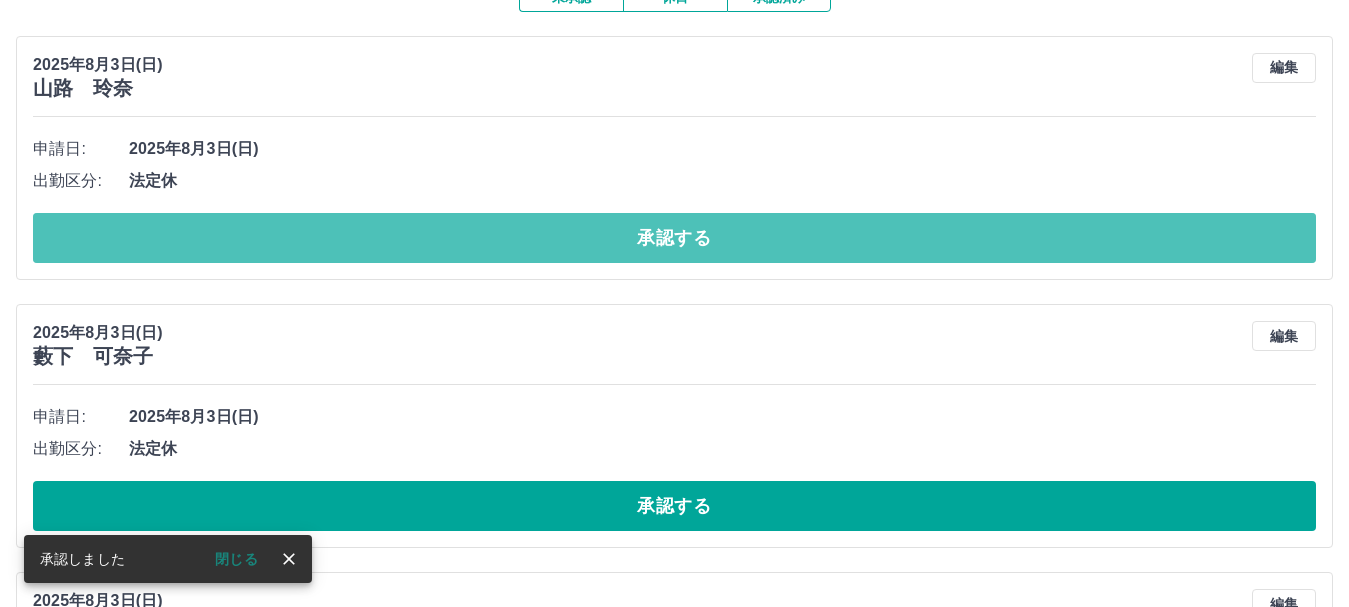 click on "承認する" at bounding box center (674, 238) 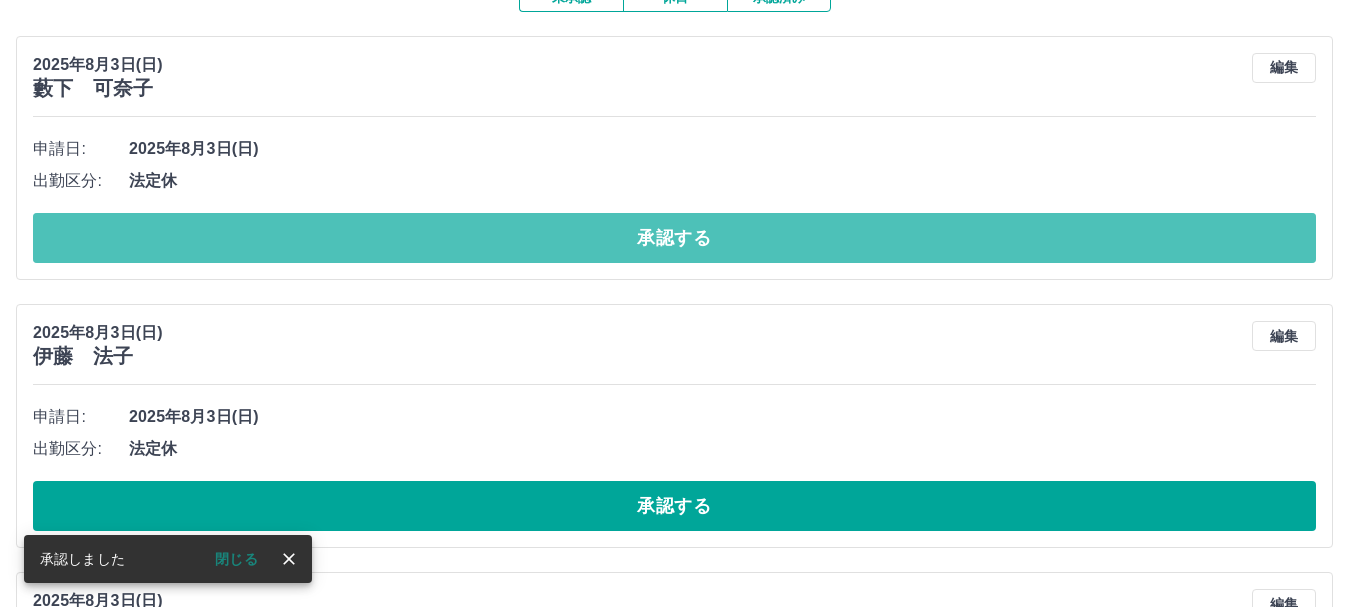 click on "承認する" at bounding box center [674, 238] 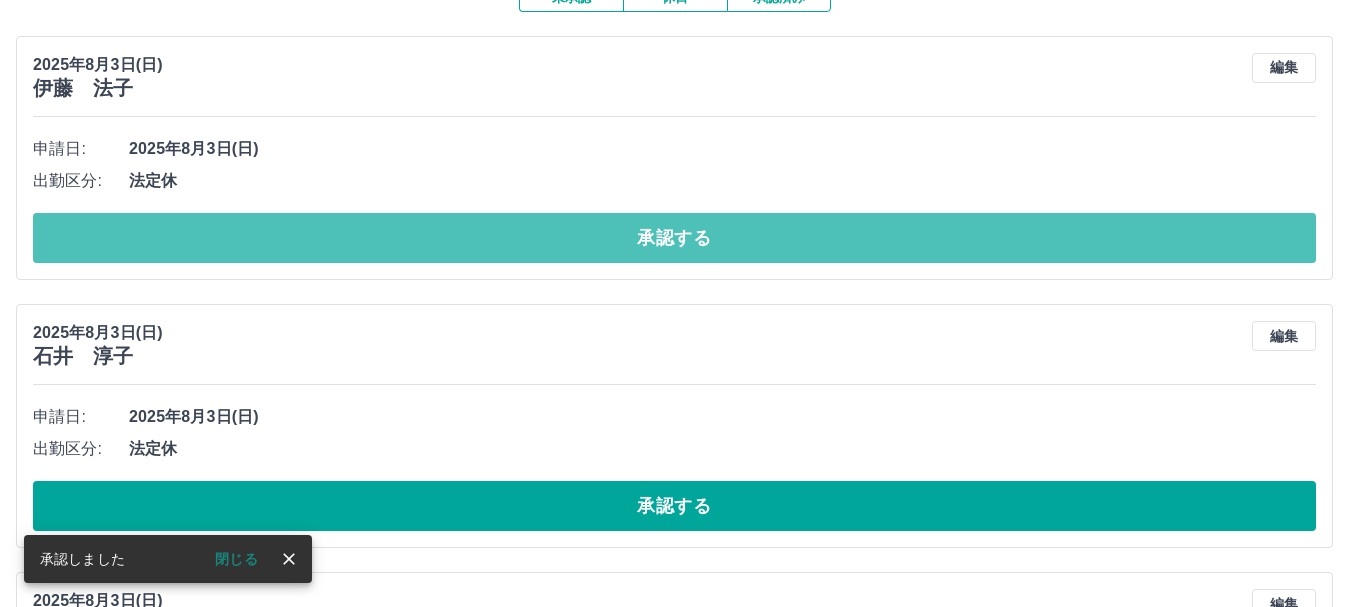 click on "承認する" at bounding box center (674, 238) 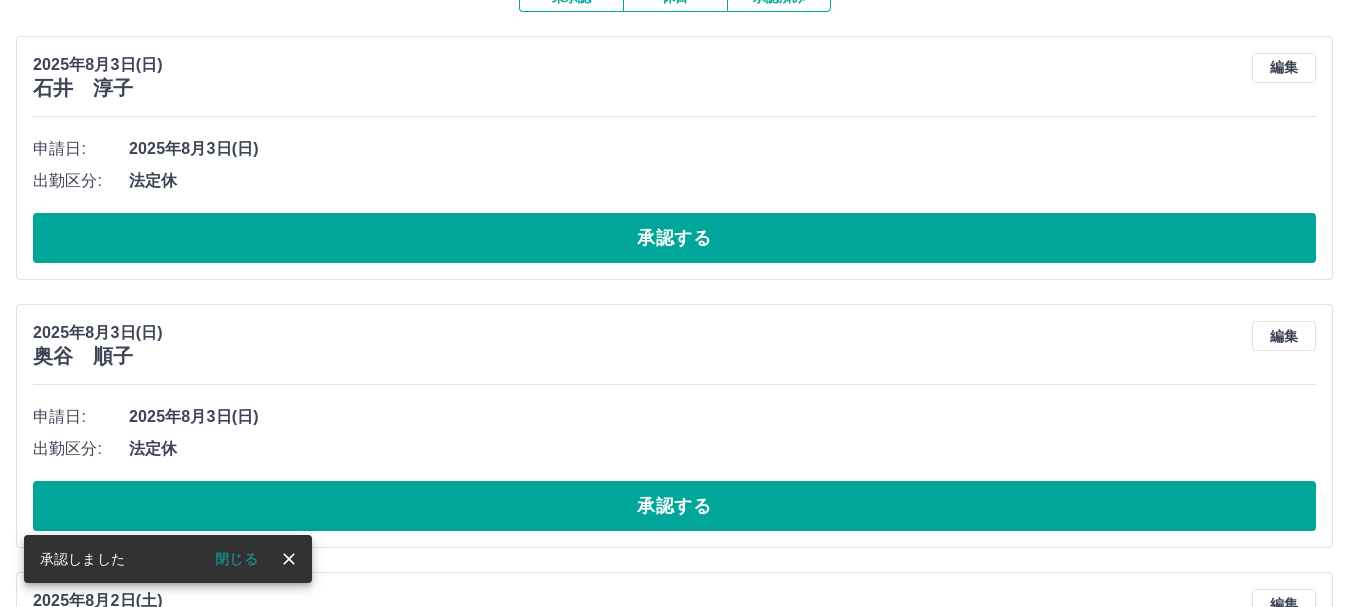 click on "承認する" at bounding box center (674, 238) 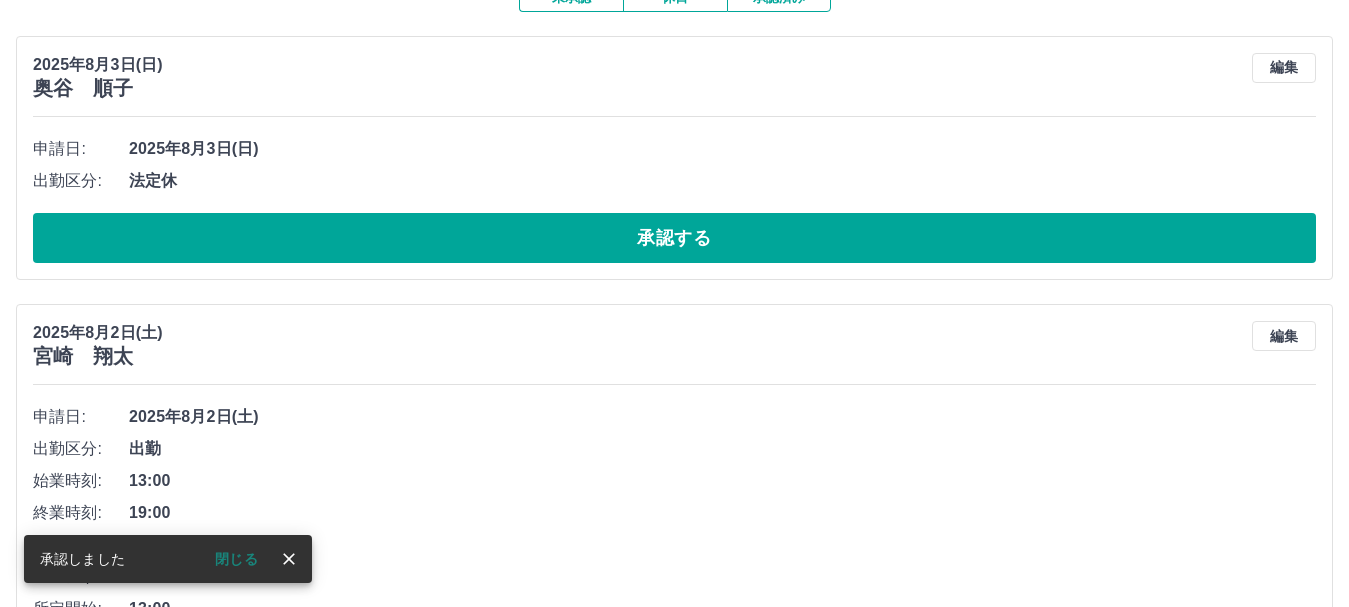 click on "承認する" at bounding box center (674, 238) 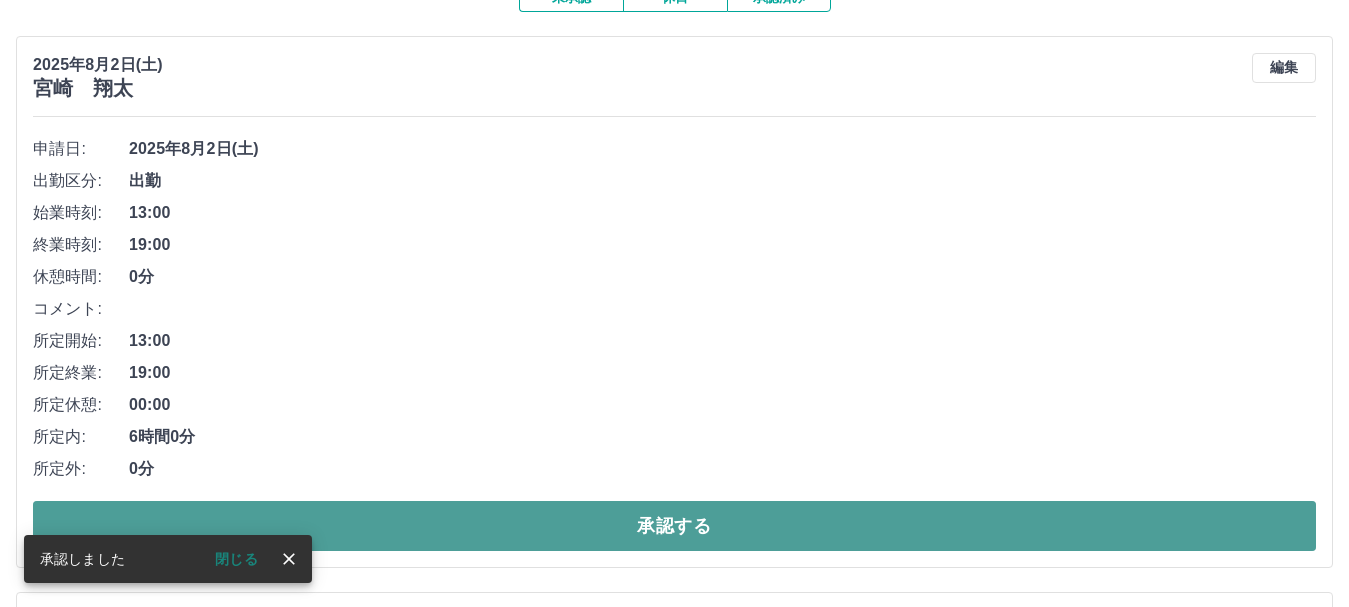 click on "承認する" at bounding box center [674, 526] 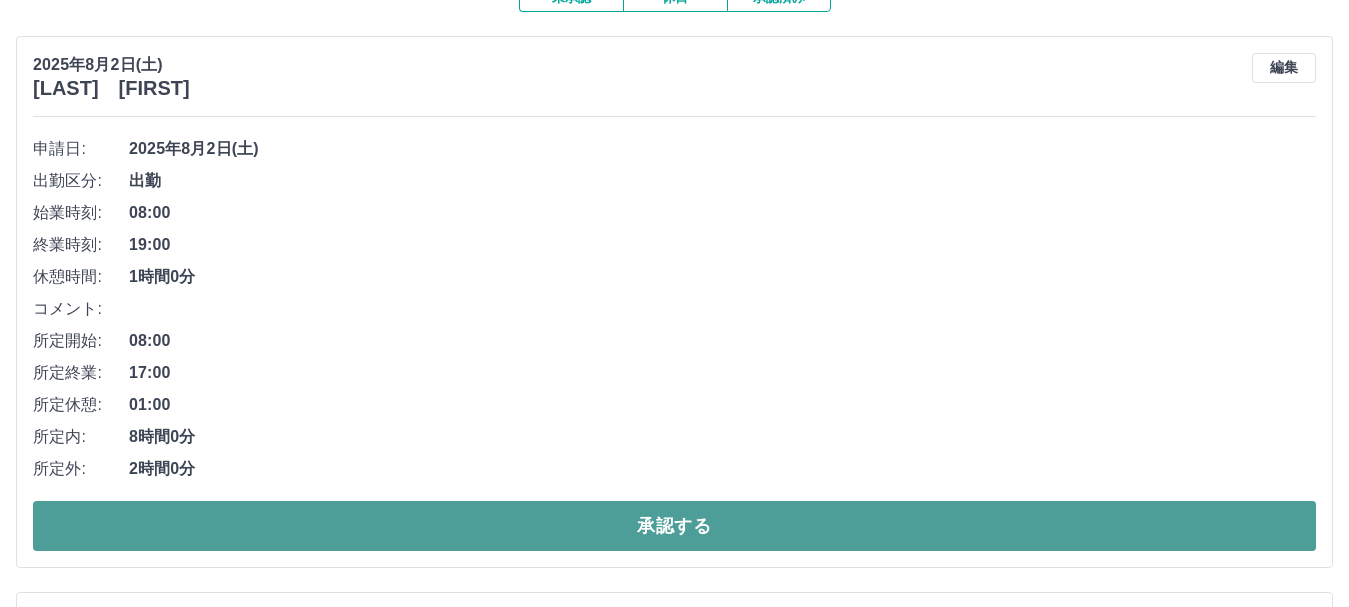 click on "承認する" at bounding box center (674, 526) 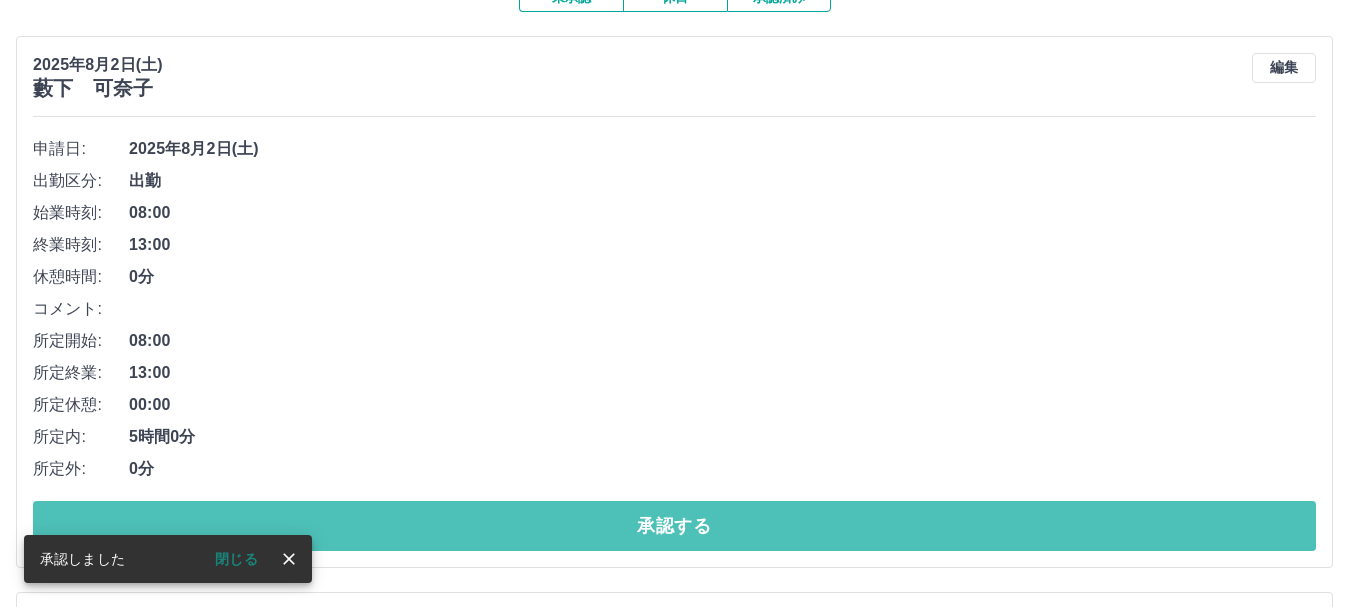 click on "承認する" at bounding box center [674, 526] 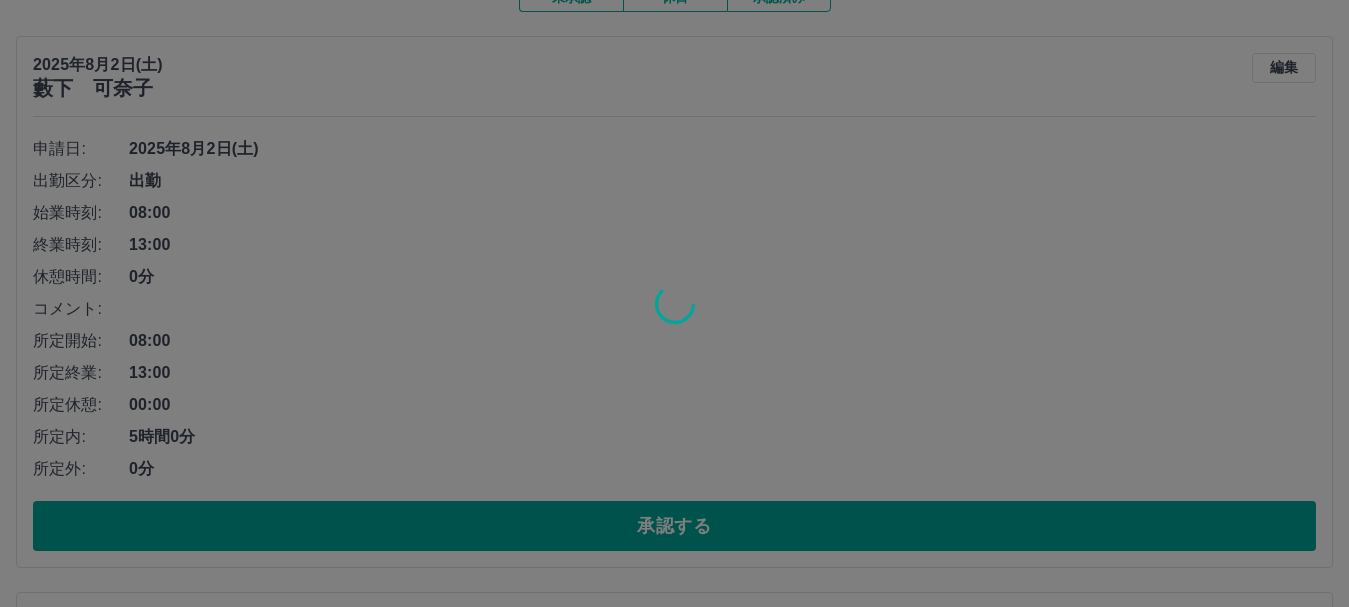 scroll, scrollTop: 187, scrollLeft: 0, axis: vertical 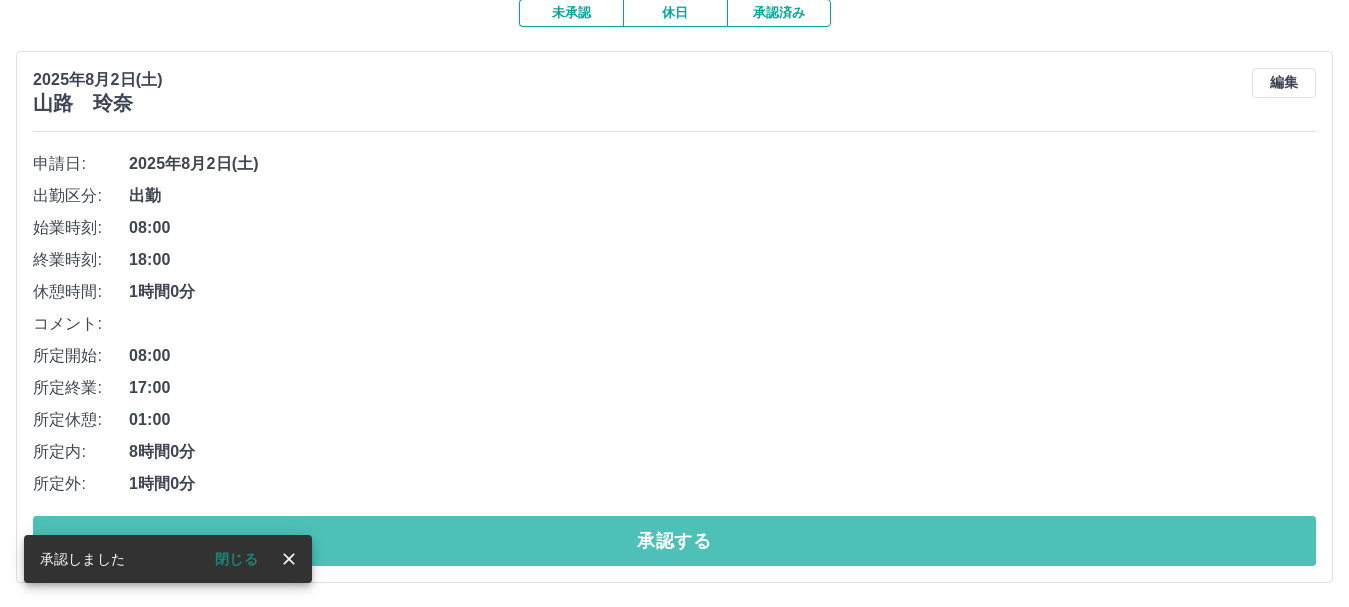 click on "承認する" at bounding box center (674, 541) 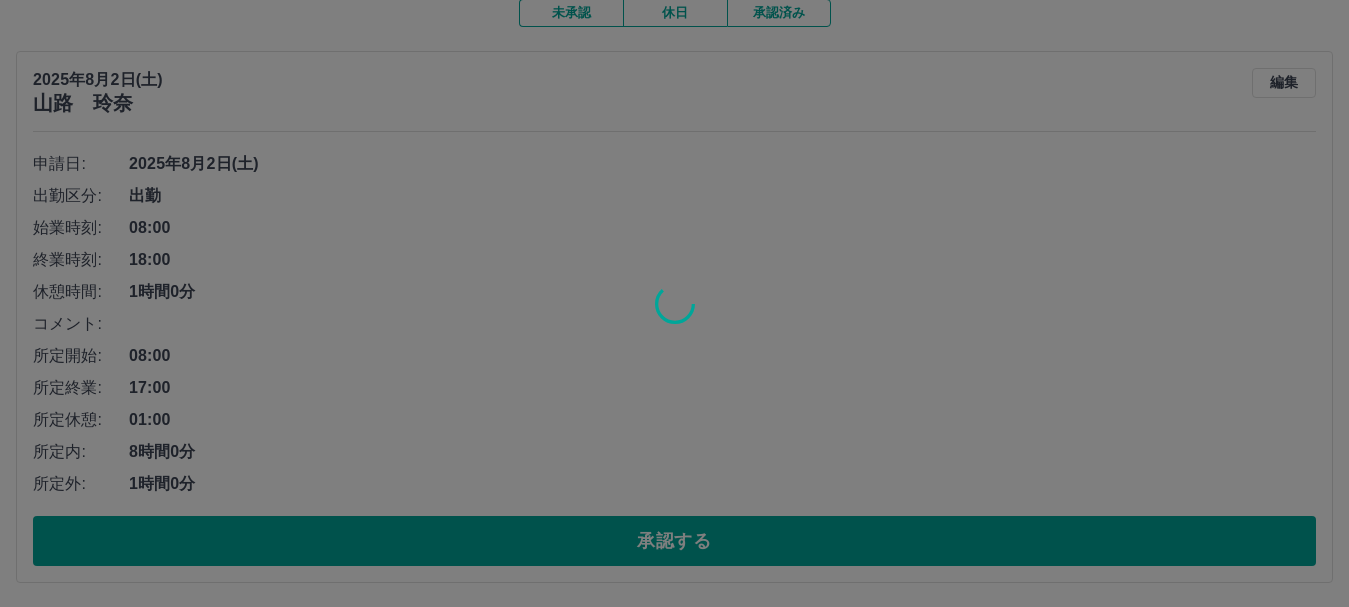 scroll, scrollTop: 0, scrollLeft: 0, axis: both 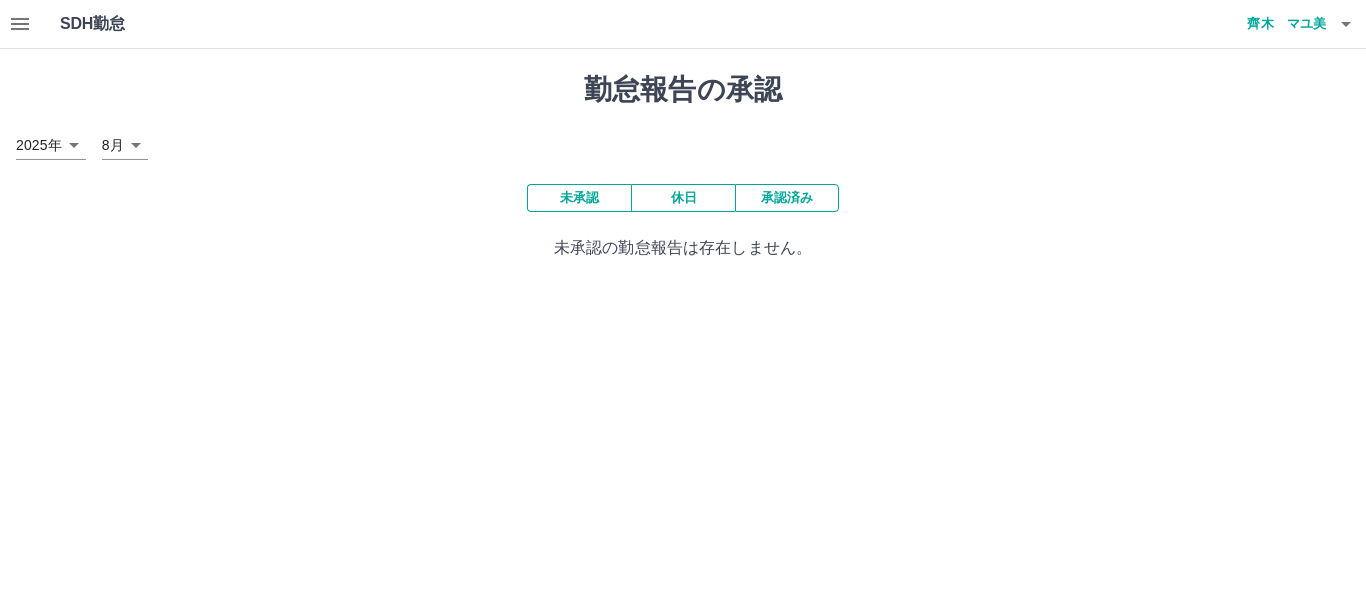 click on "承認済み" at bounding box center (787, 198) 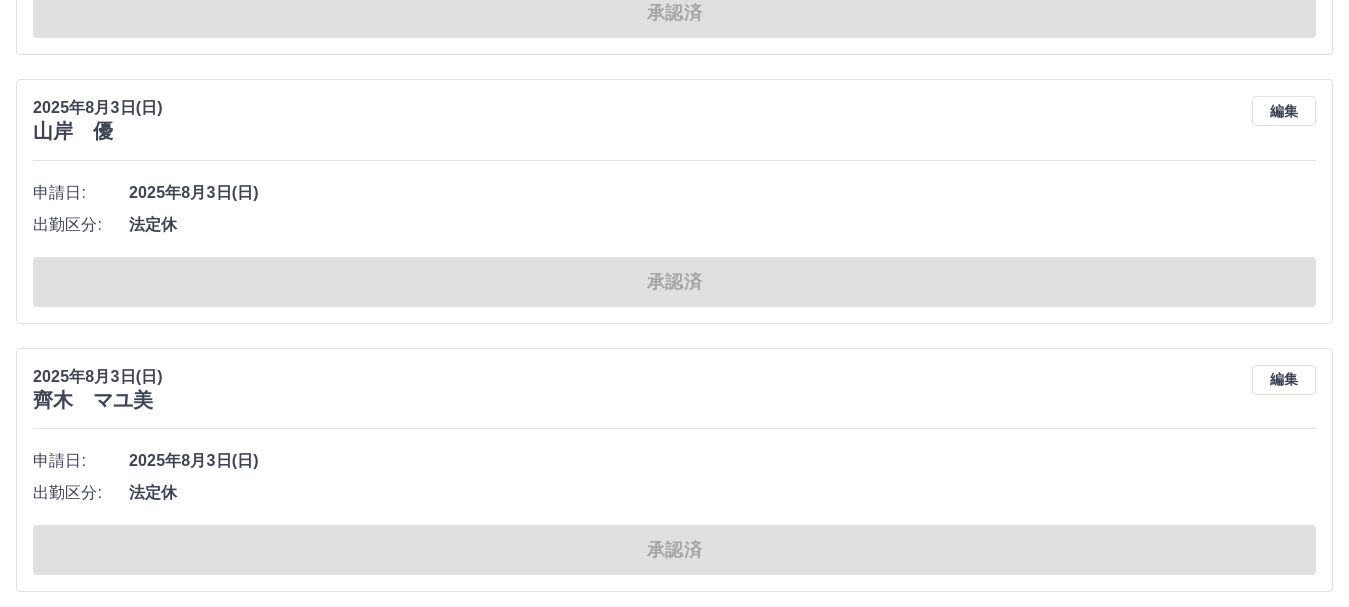 scroll, scrollTop: 5800, scrollLeft: 0, axis: vertical 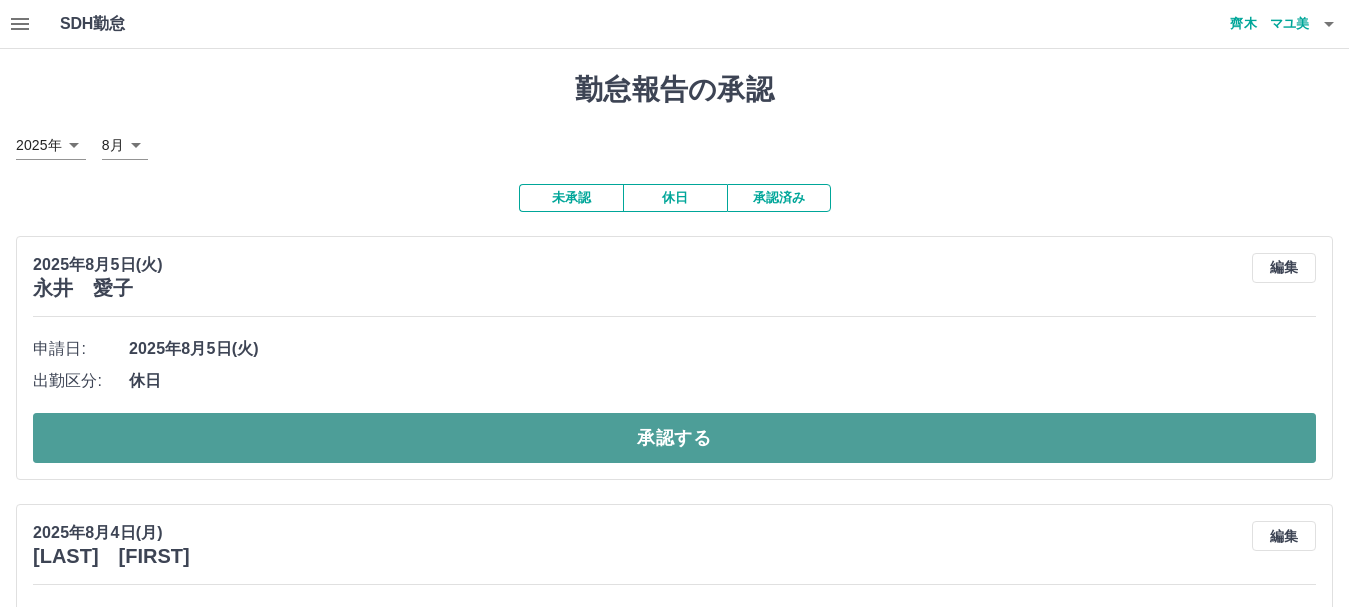 click on "承認する" at bounding box center (674, 438) 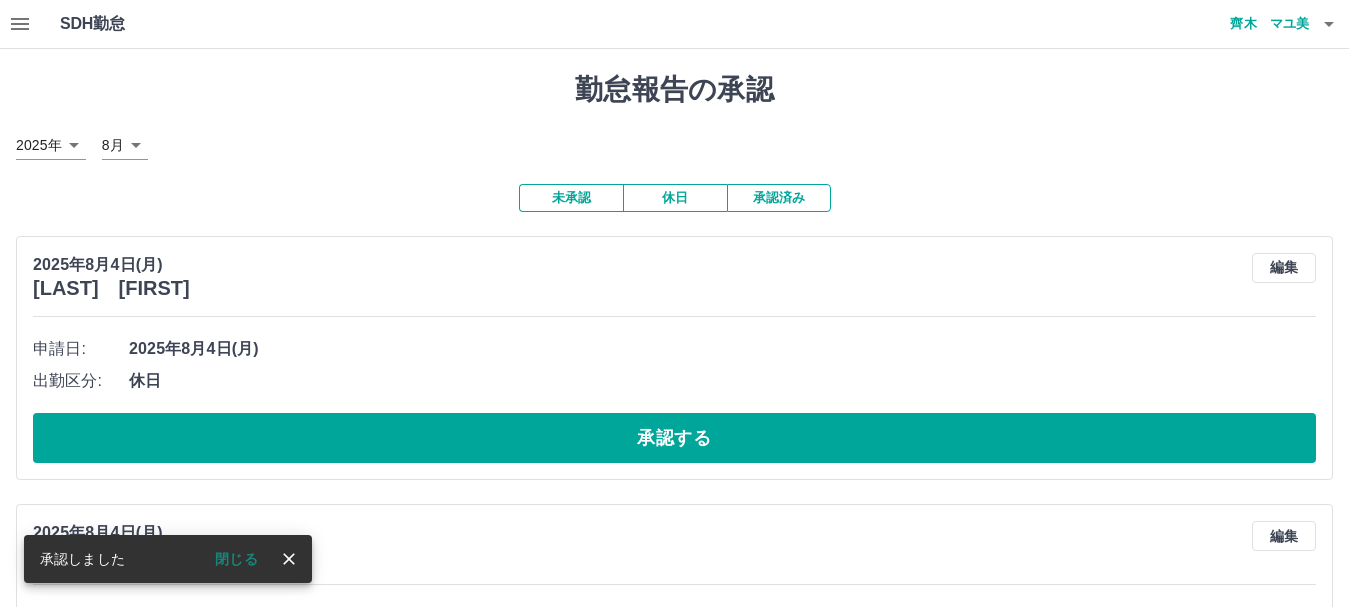 click on "承認する" at bounding box center [674, 438] 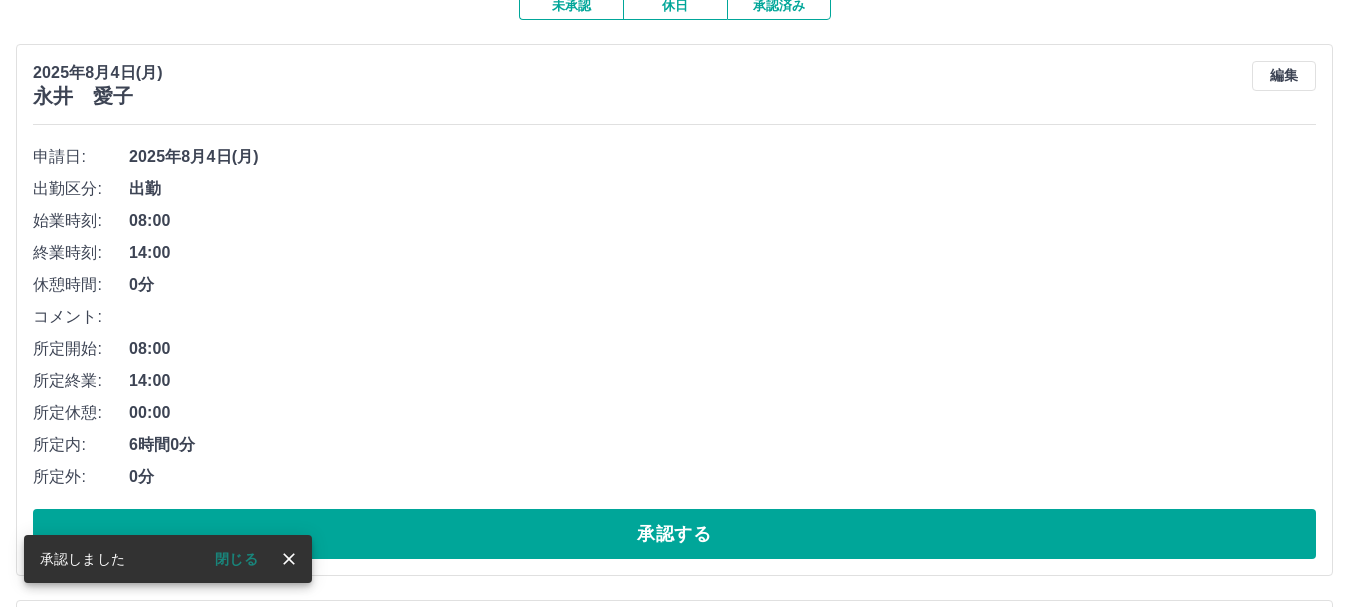 scroll, scrollTop: 200, scrollLeft: 0, axis: vertical 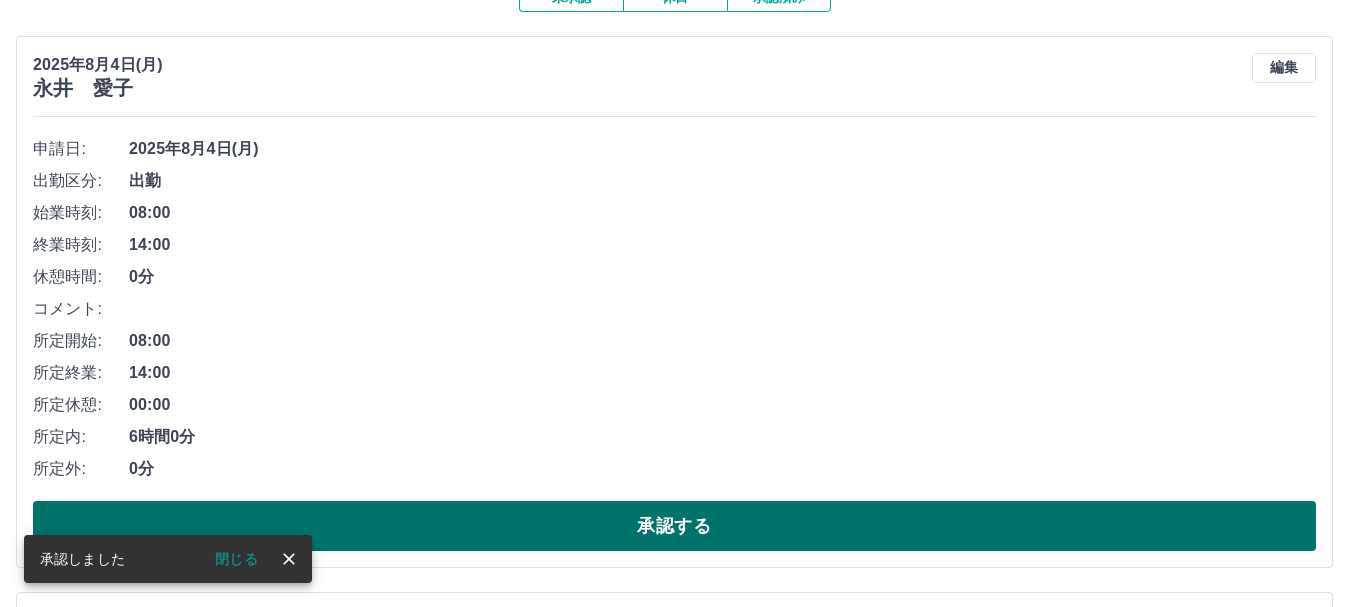 click on "承認する" at bounding box center (674, 526) 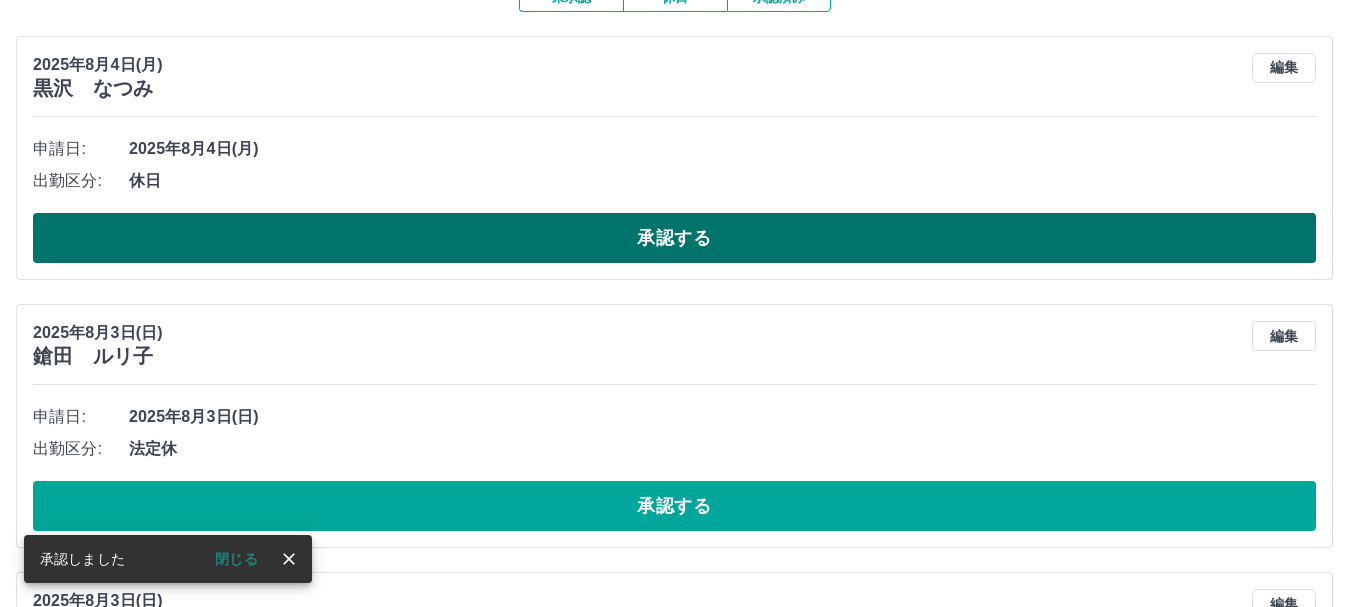 click on "承認する" at bounding box center (674, 238) 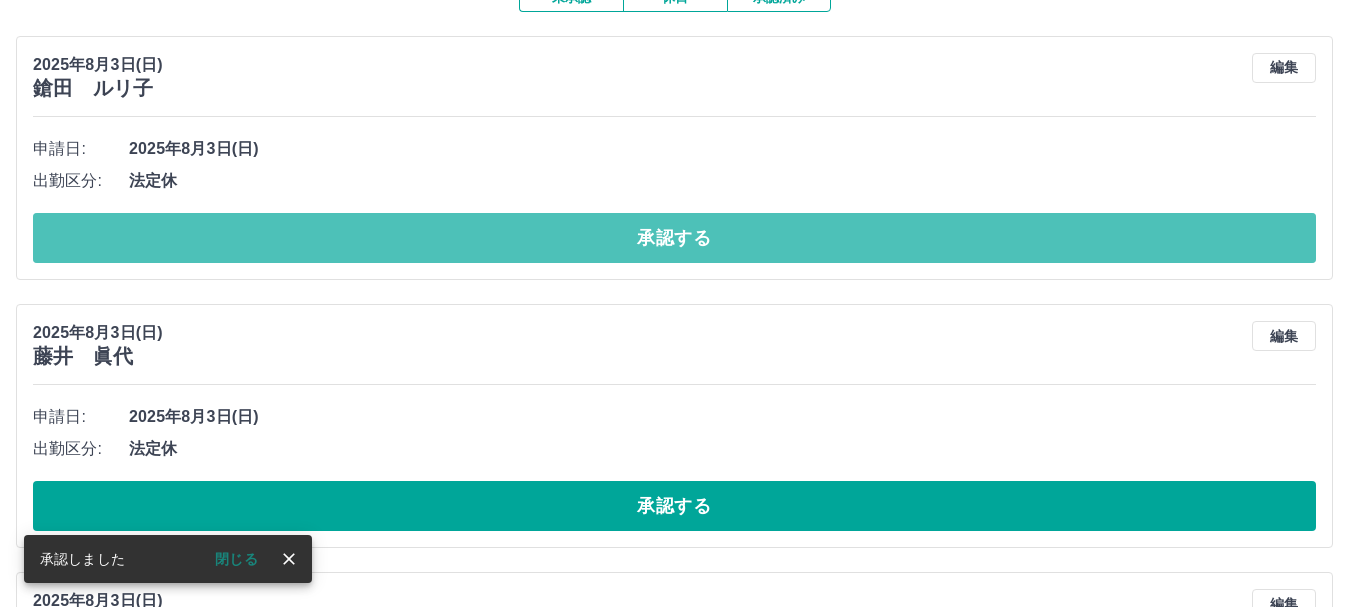click on "承認する" at bounding box center [674, 238] 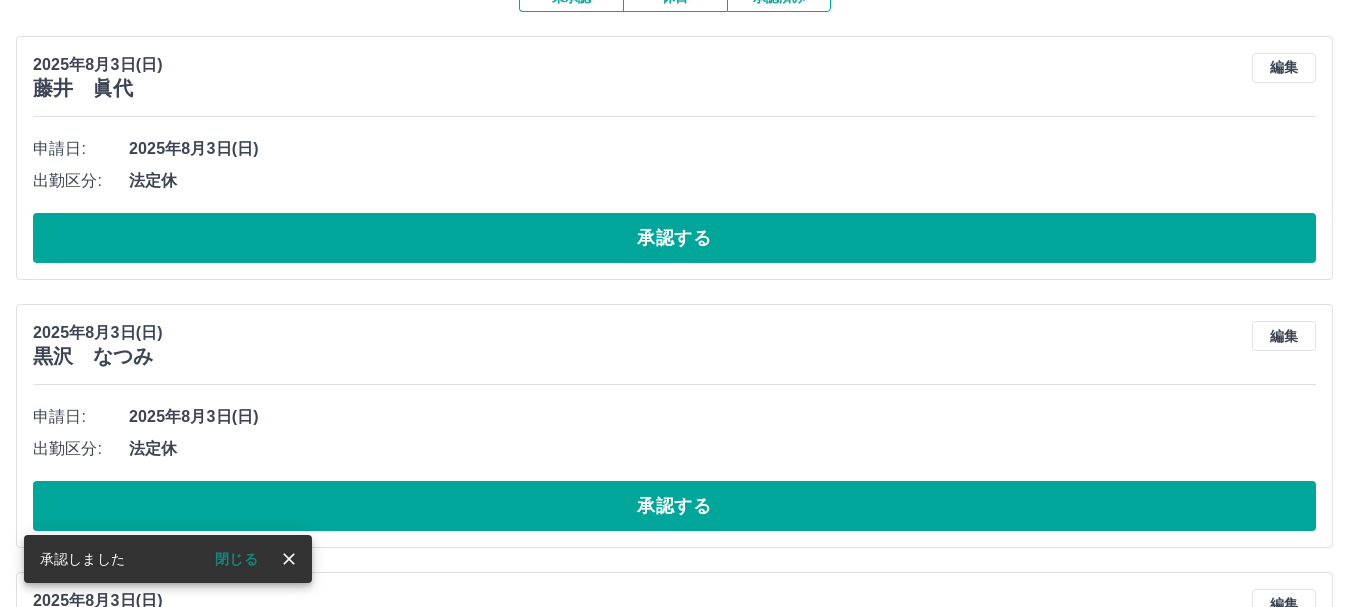 click on "承認する" at bounding box center [674, 238] 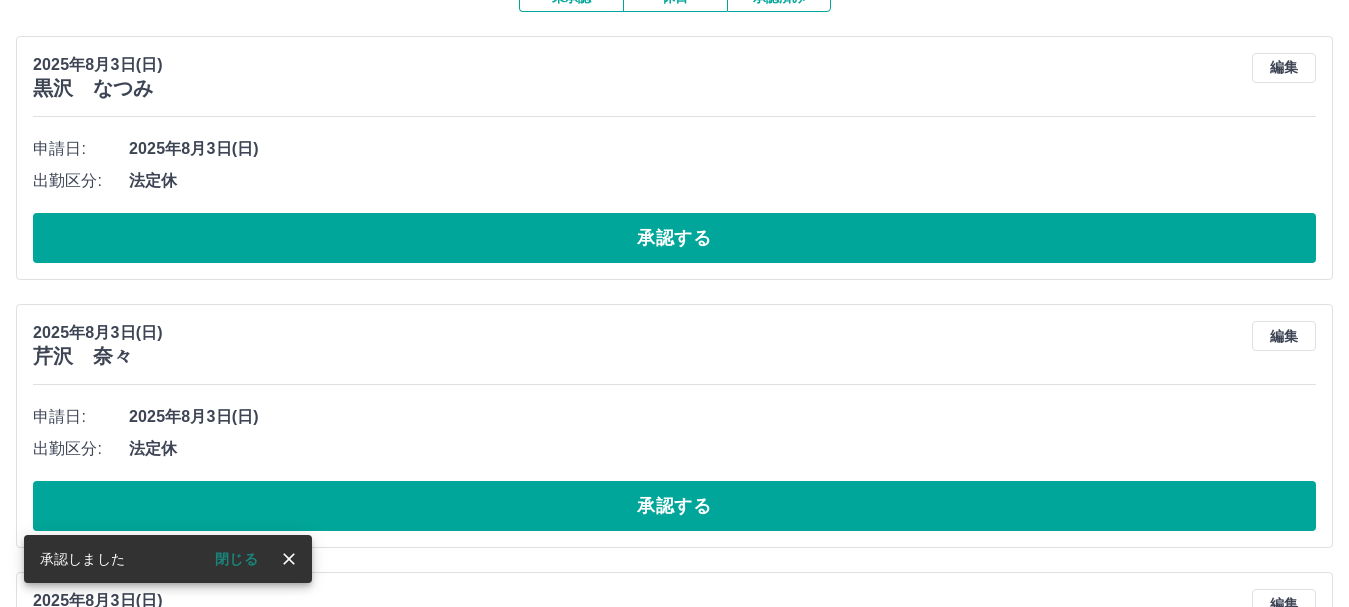 click on "承認する" at bounding box center (674, 238) 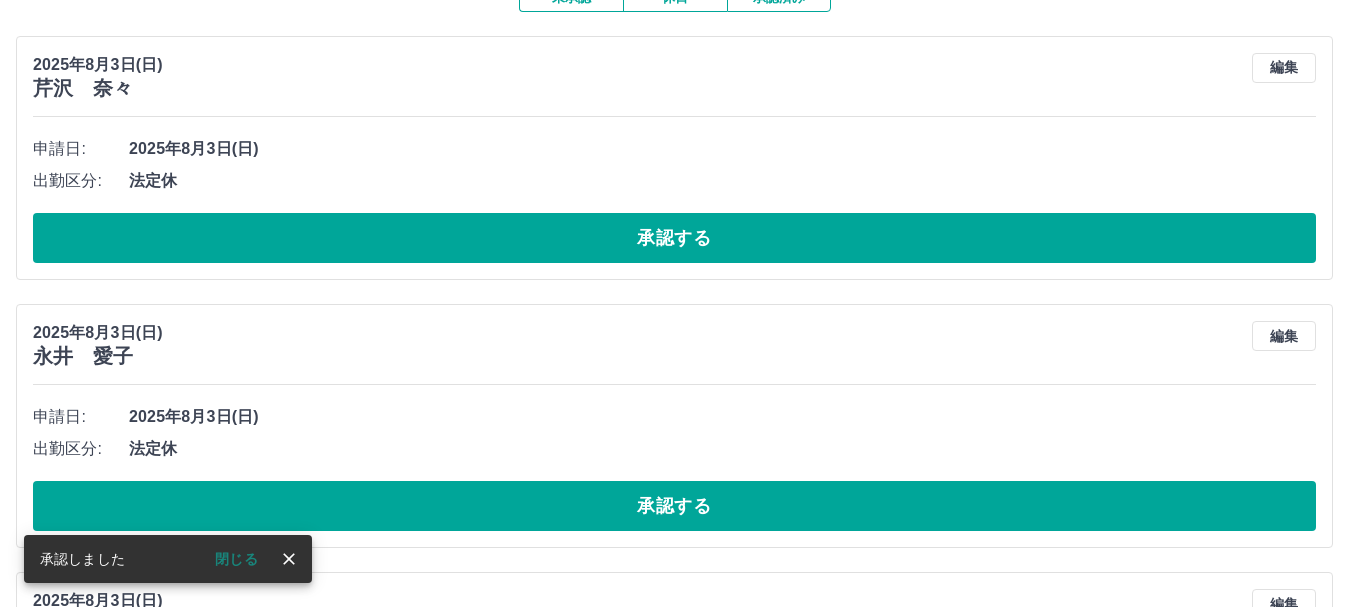 click on "承認する" at bounding box center (674, 238) 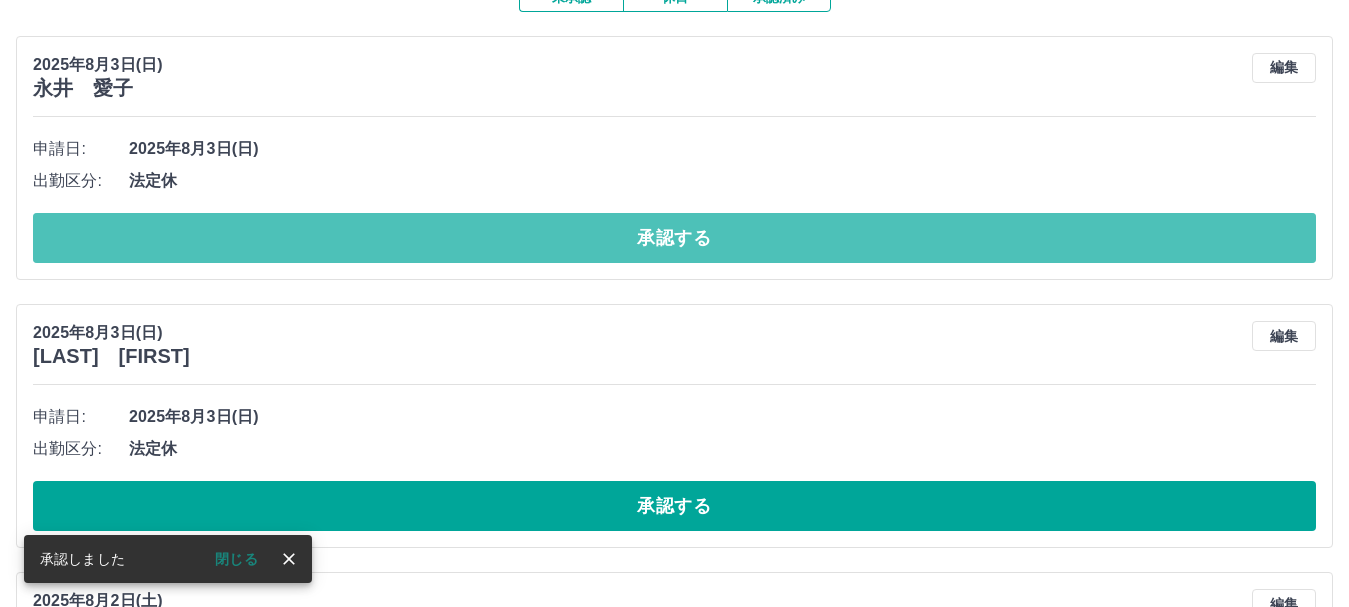 click on "承認する" at bounding box center [674, 238] 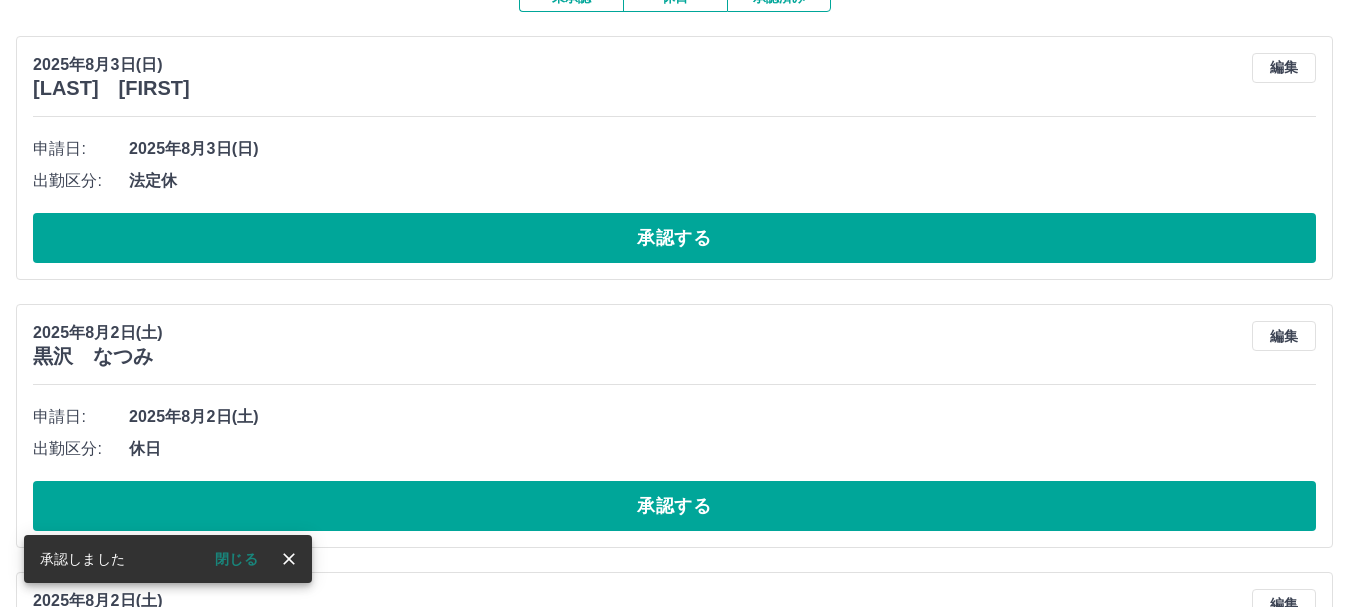 click on "承認する" at bounding box center [674, 238] 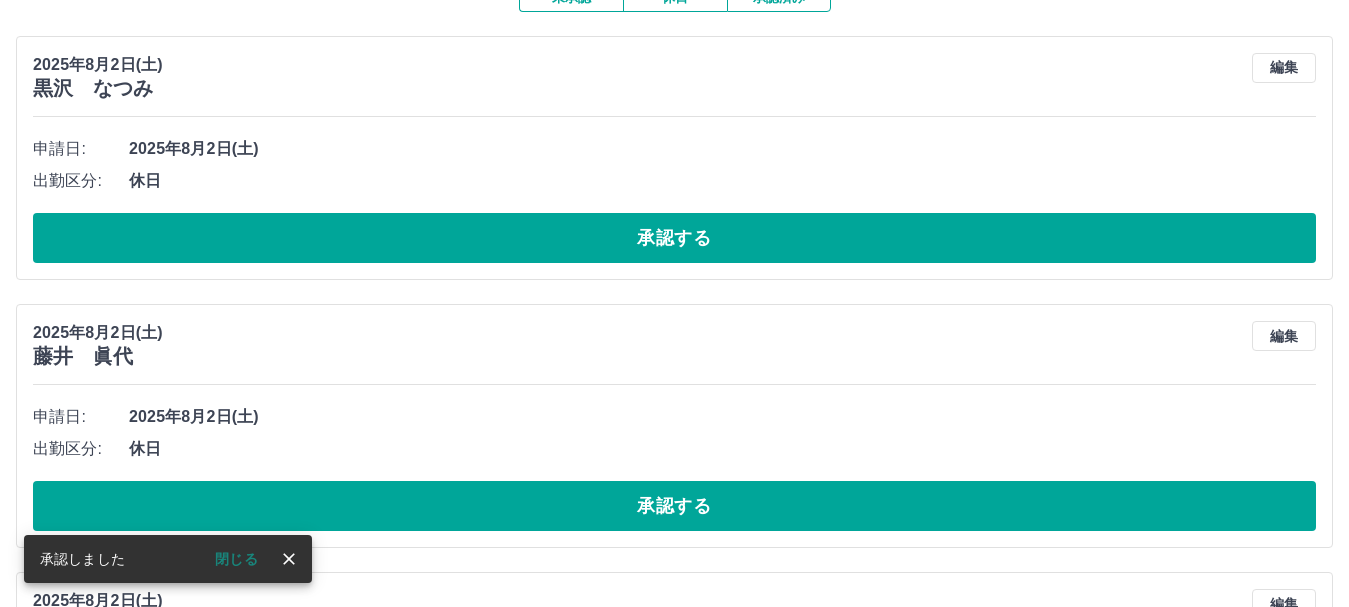 click on "承認する" at bounding box center (674, 238) 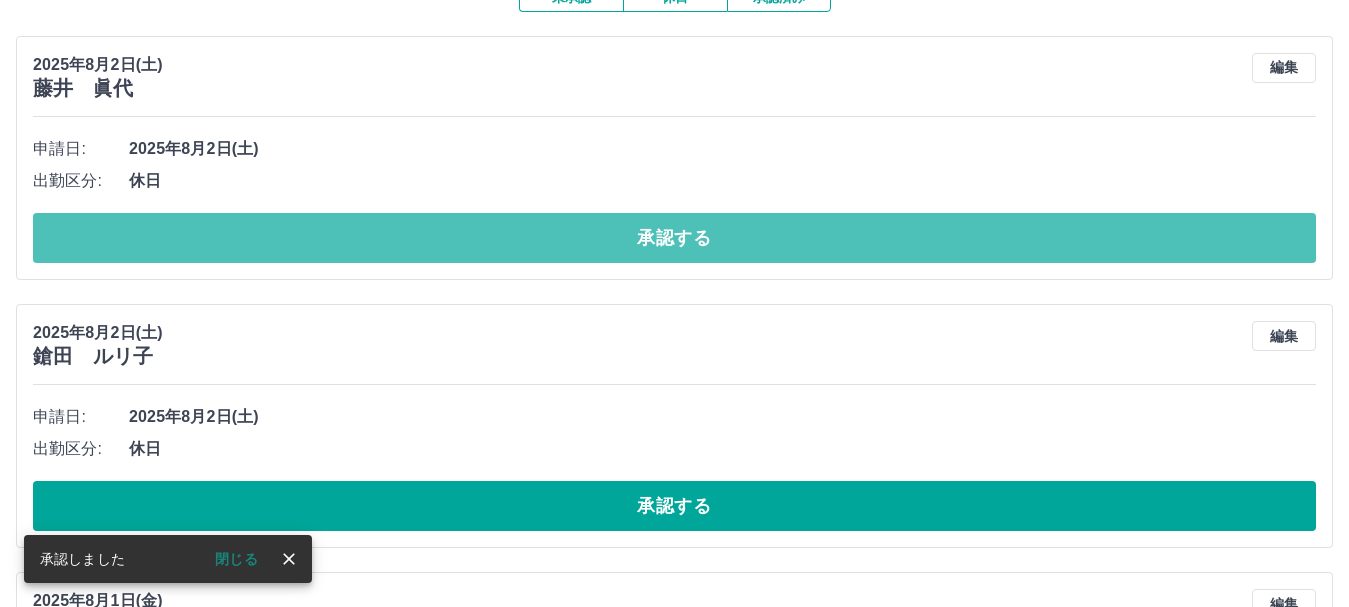 click on "承認する" at bounding box center [674, 238] 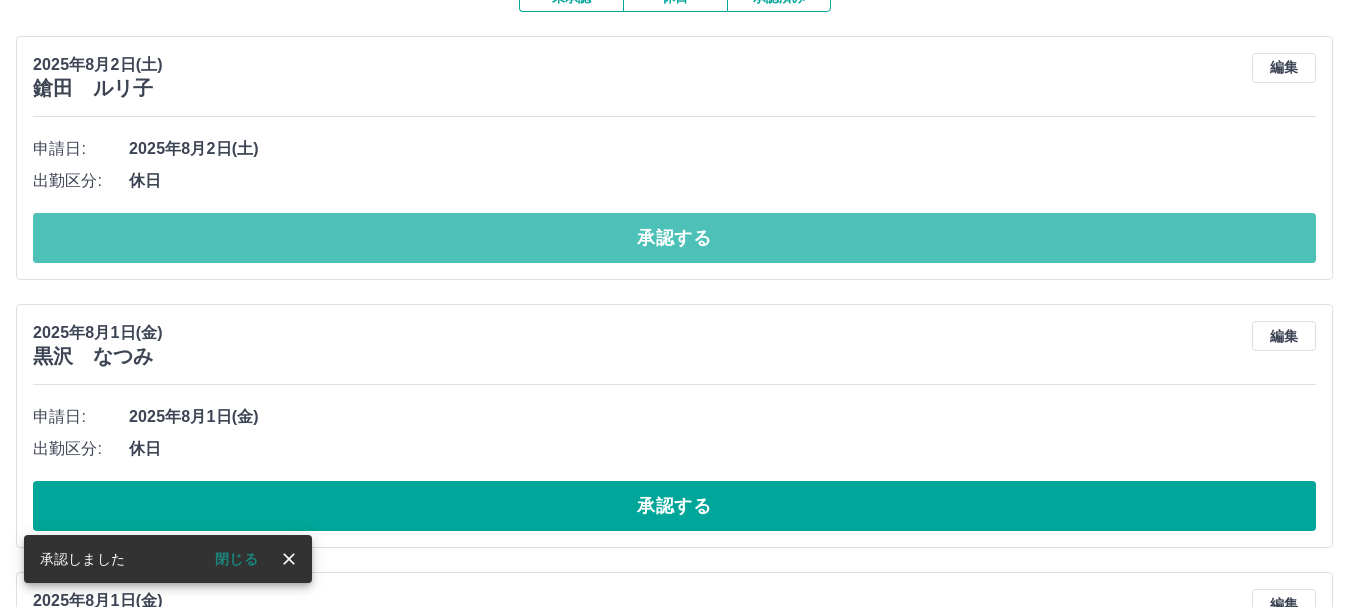 click on "承認する" at bounding box center [674, 238] 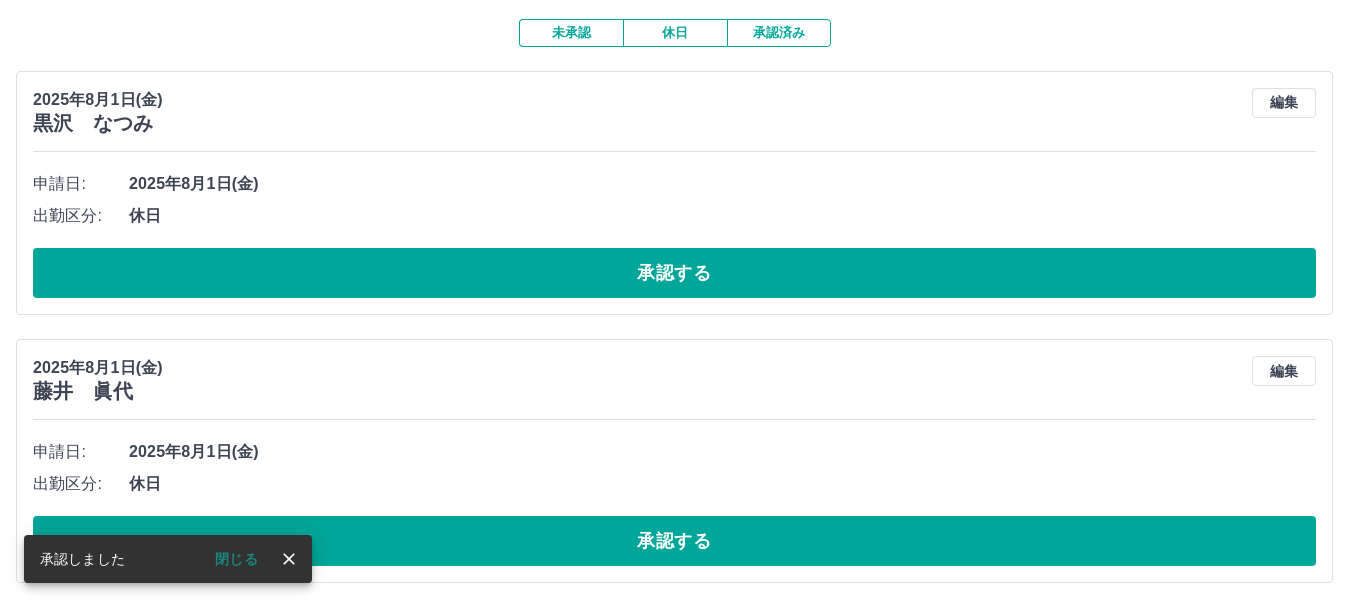 scroll, scrollTop: 167, scrollLeft: 0, axis: vertical 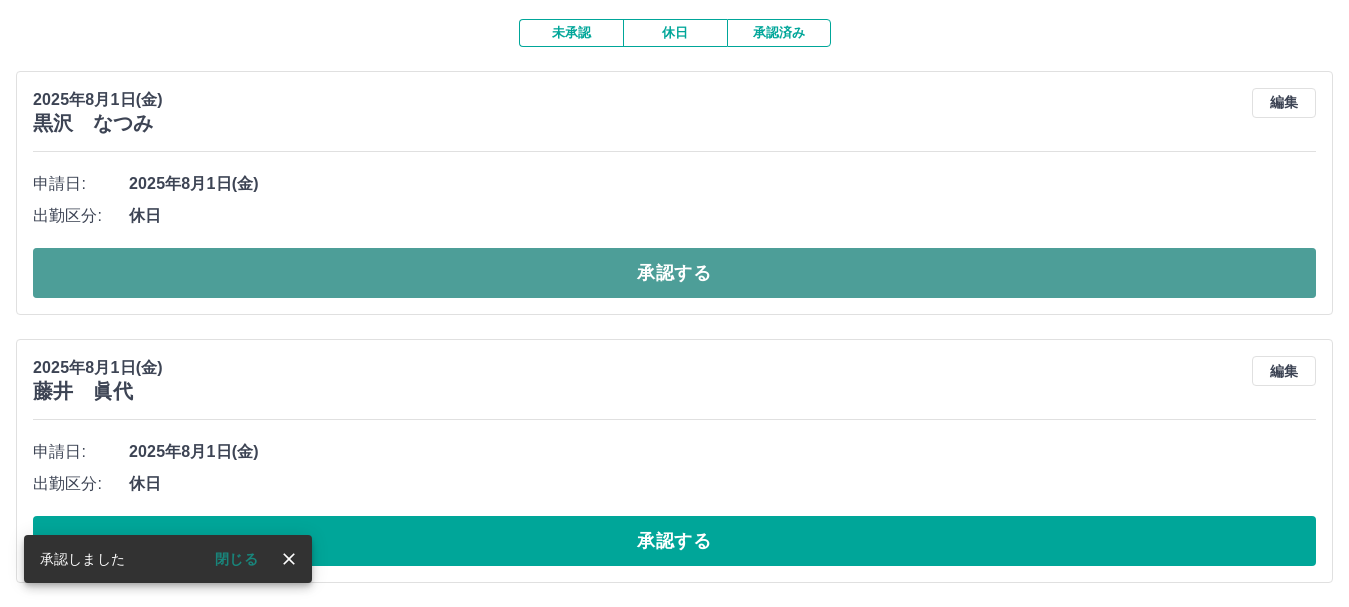 click on "承認する" at bounding box center [674, 273] 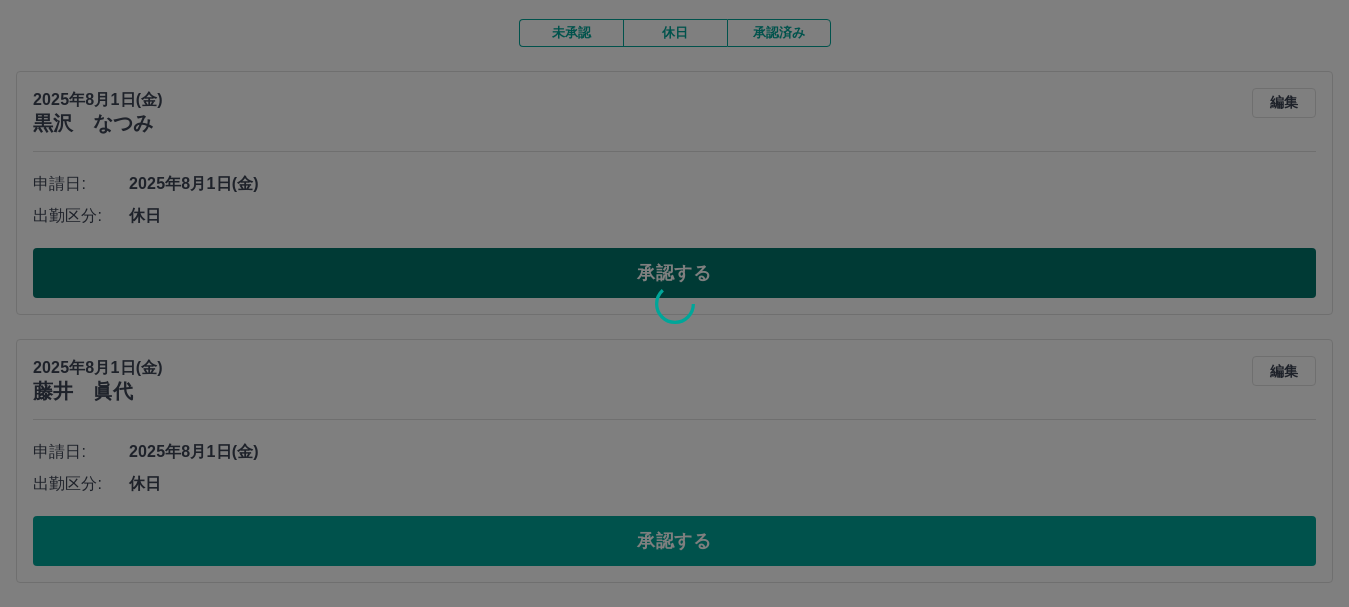 scroll, scrollTop: 0, scrollLeft: 0, axis: both 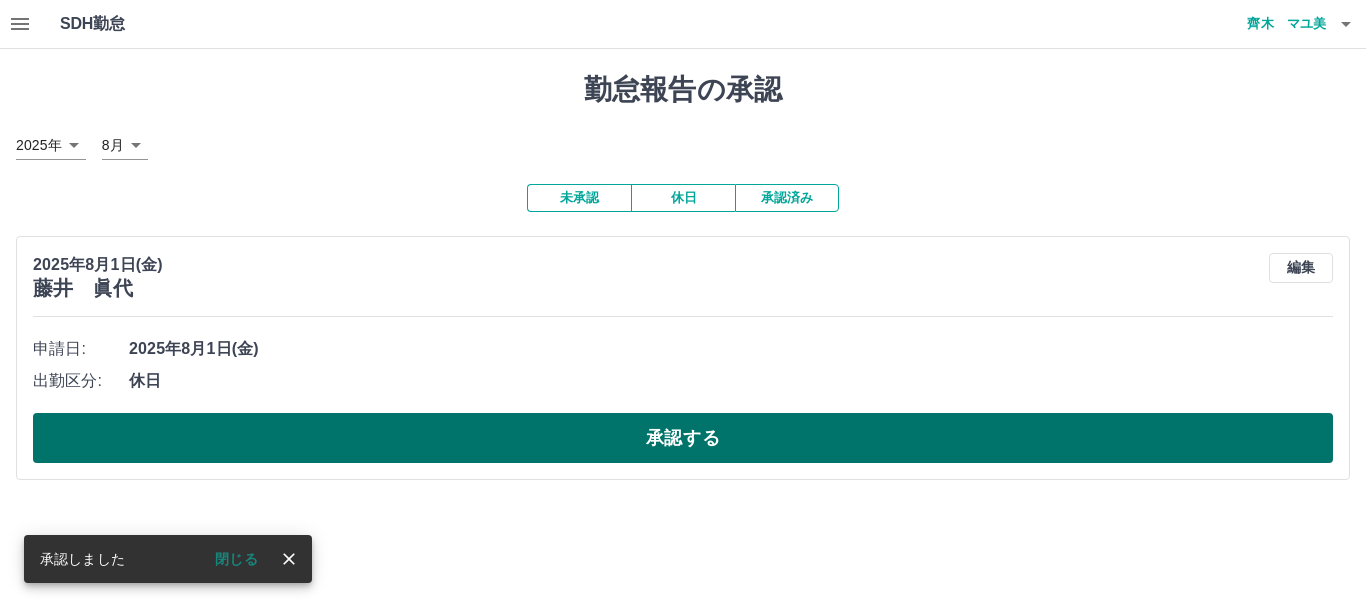 click on "承認する" at bounding box center (683, 438) 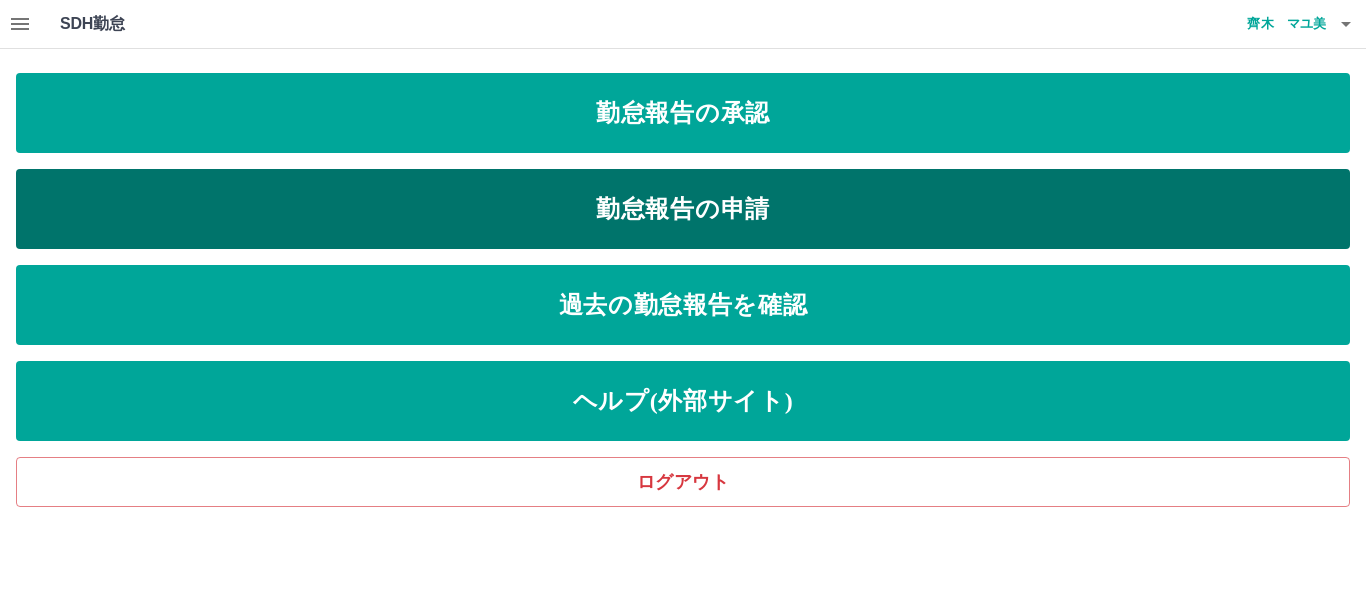 click on "勤怠報告の申請" at bounding box center [683, 209] 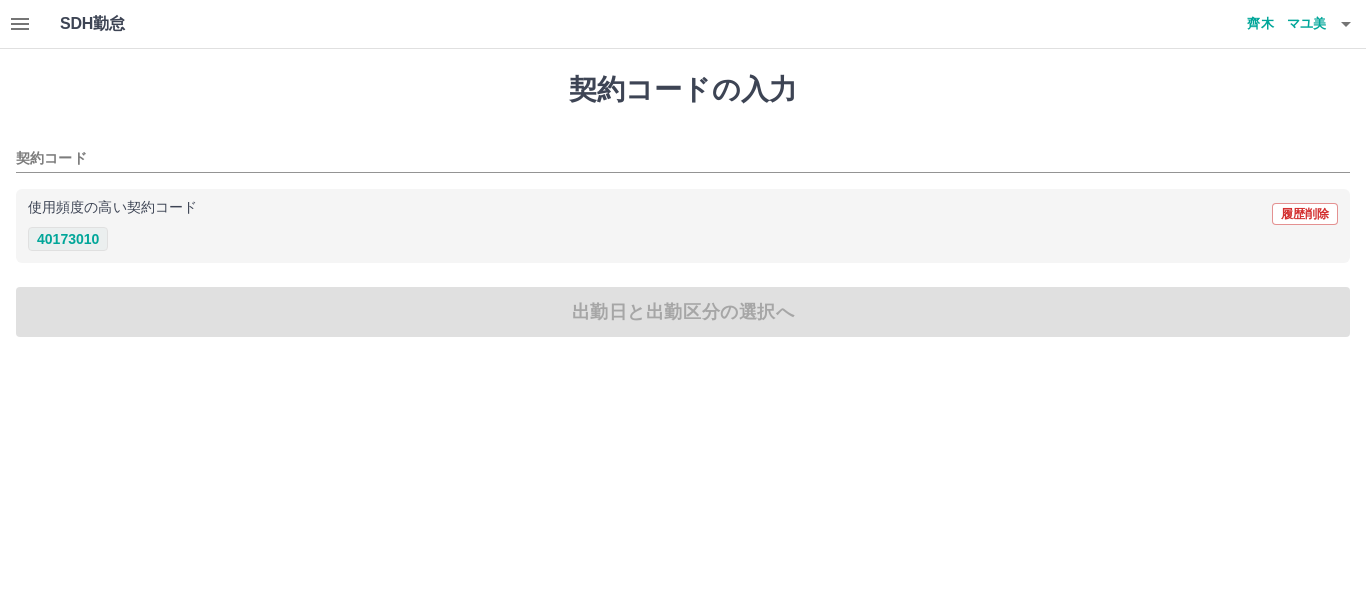 click on "40173010" at bounding box center (68, 239) 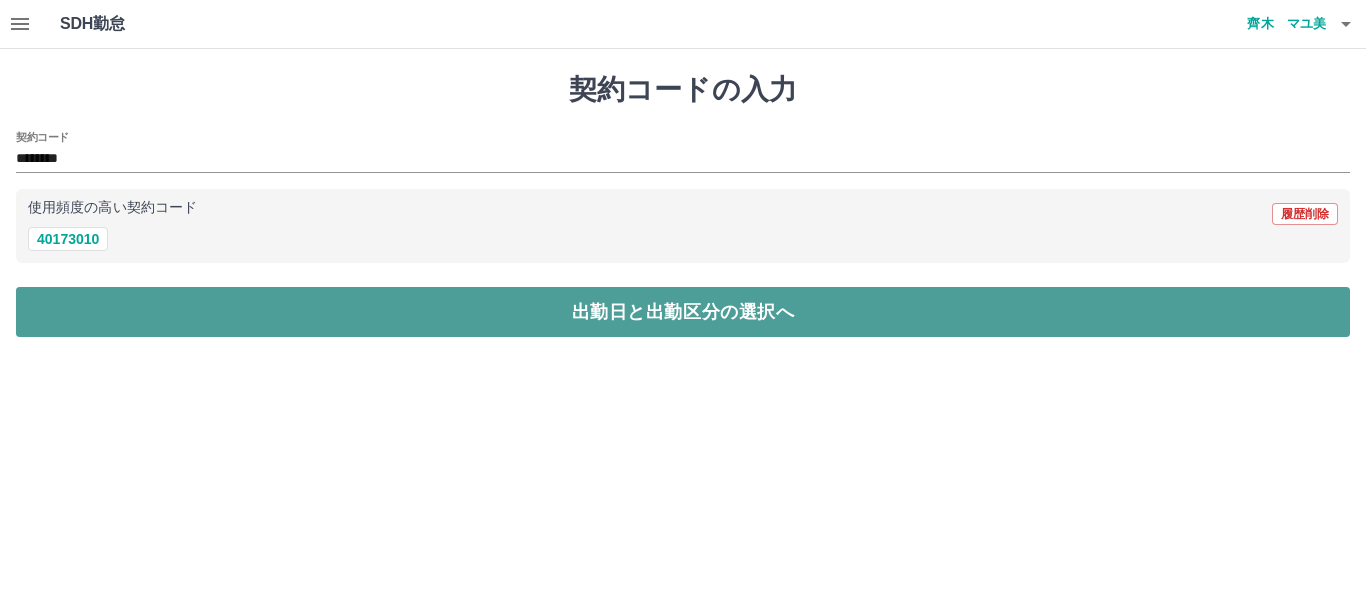 click on "出勤日と出勤区分の選択へ" at bounding box center [683, 312] 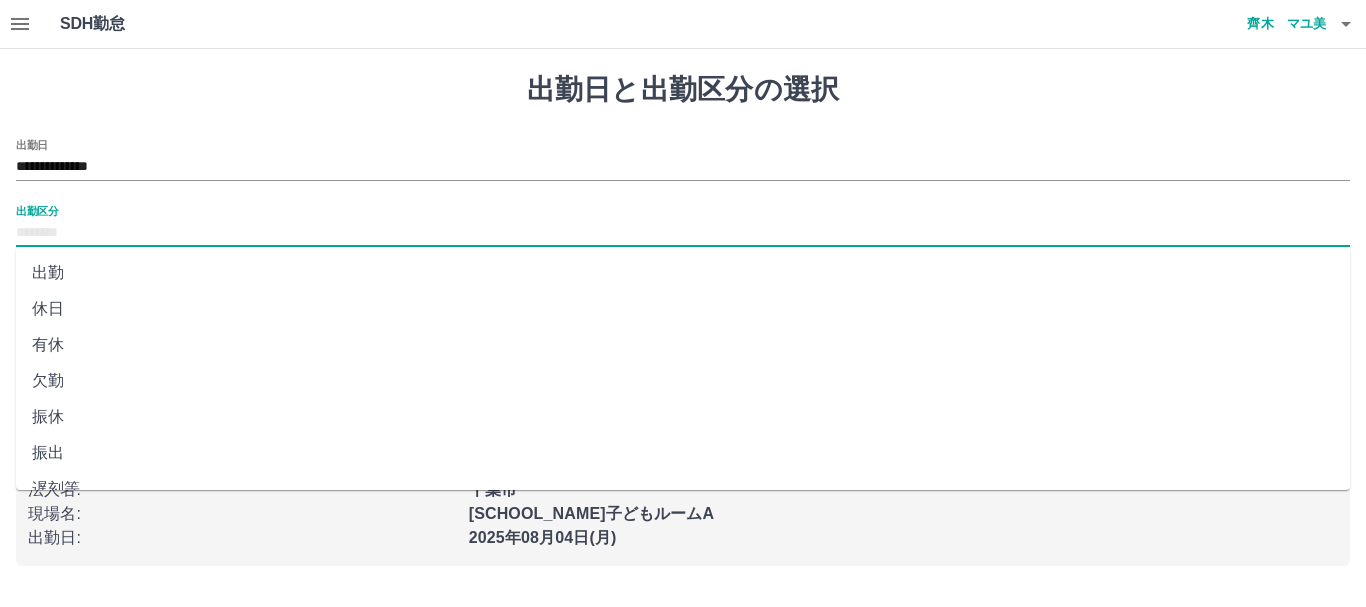click on "出勤区分" at bounding box center [683, 233] 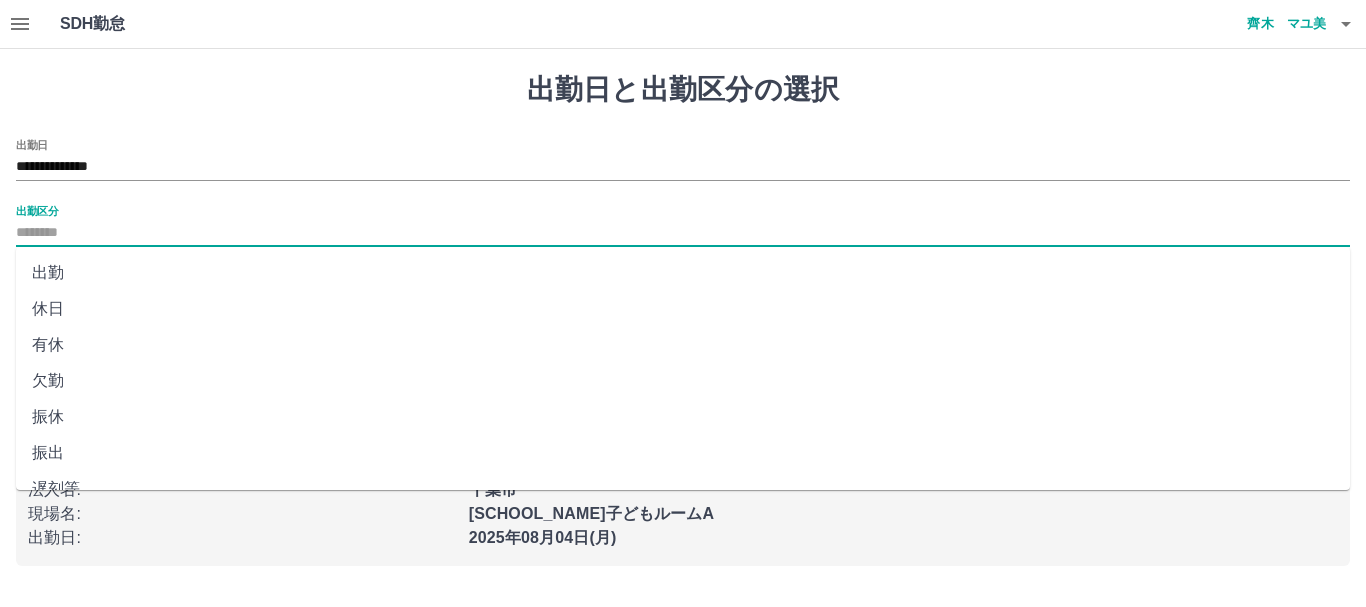 click on "出勤" at bounding box center [683, 273] 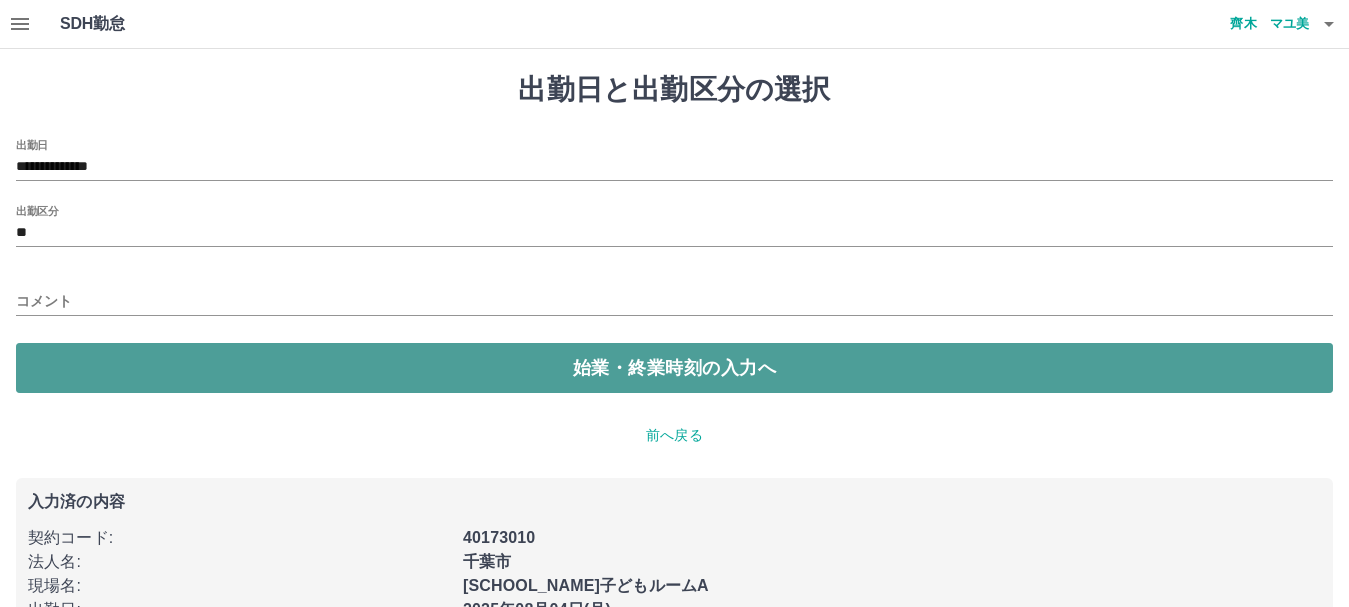 click on "始業・終業時刻の入力へ" at bounding box center (674, 368) 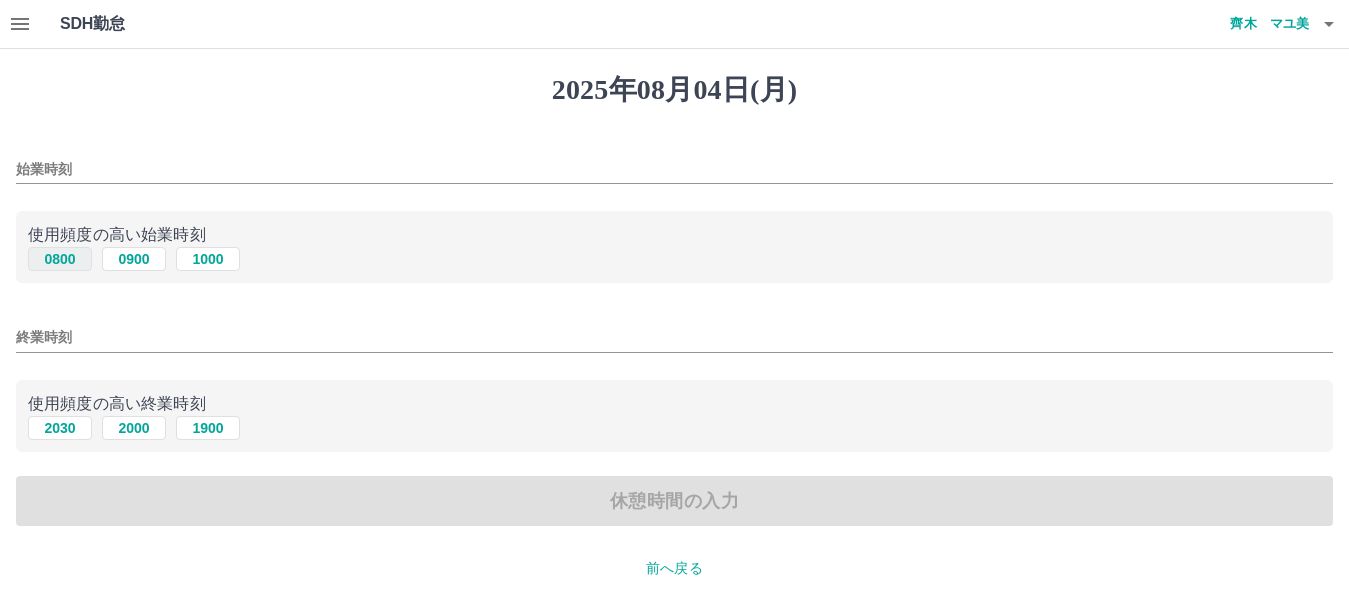 click on "0800" at bounding box center [60, 259] 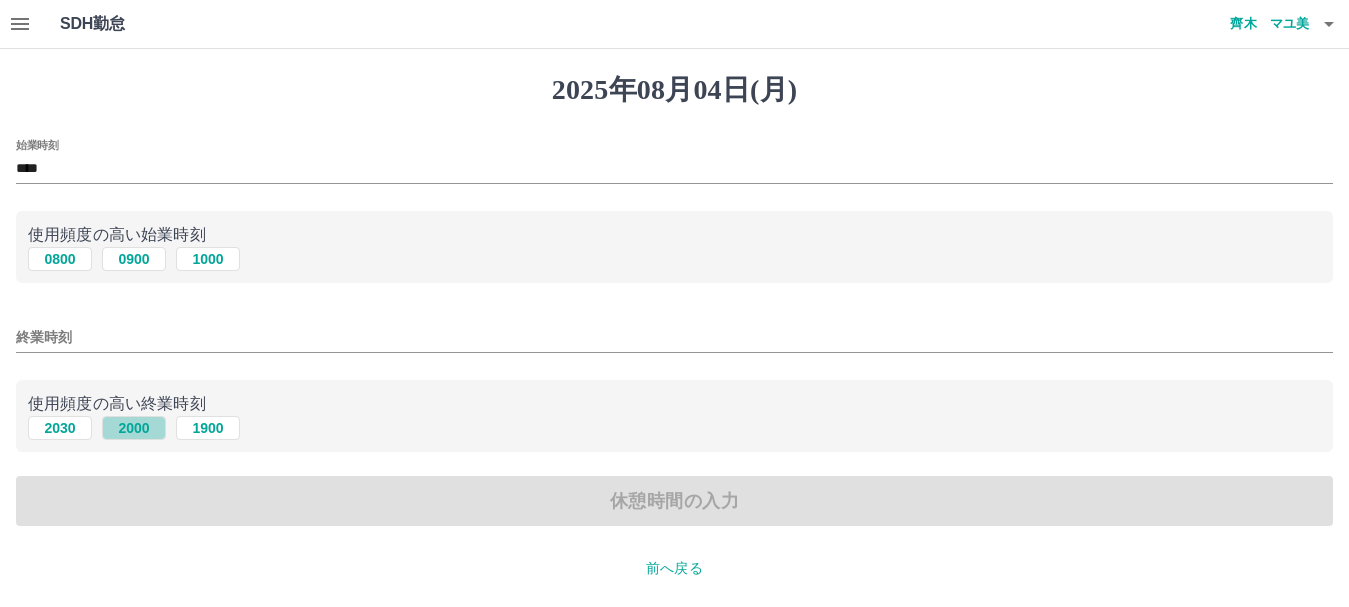 click on "2000" at bounding box center [134, 428] 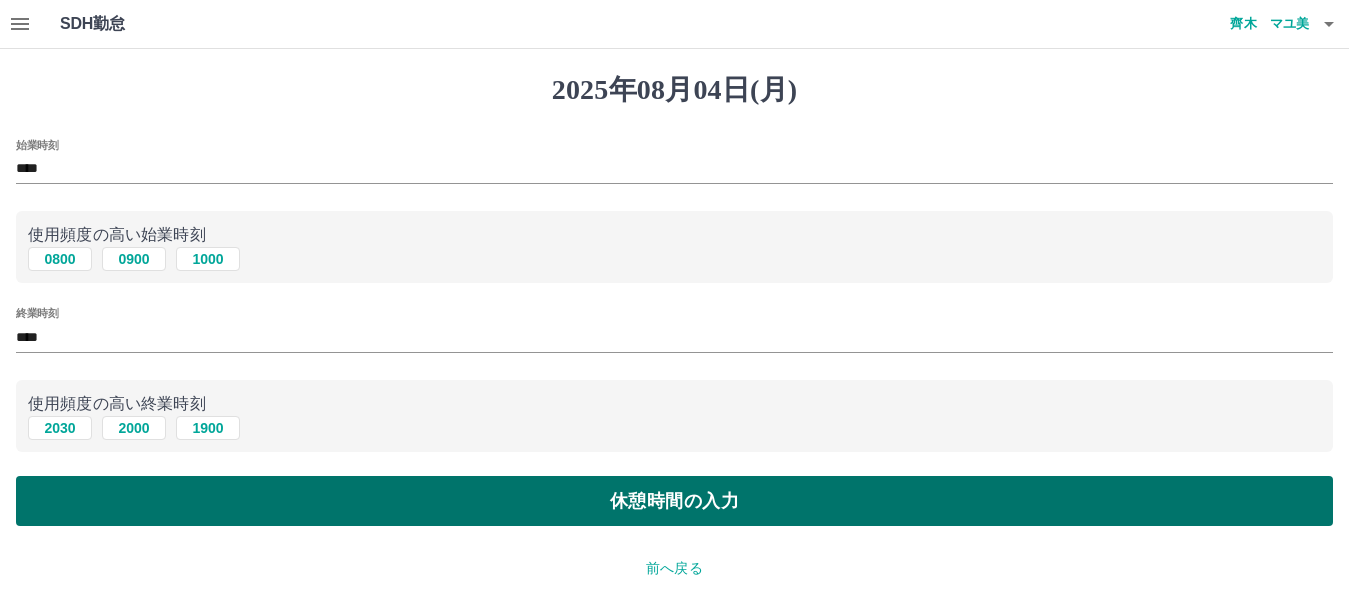 click on "休憩時間の入力" at bounding box center (674, 501) 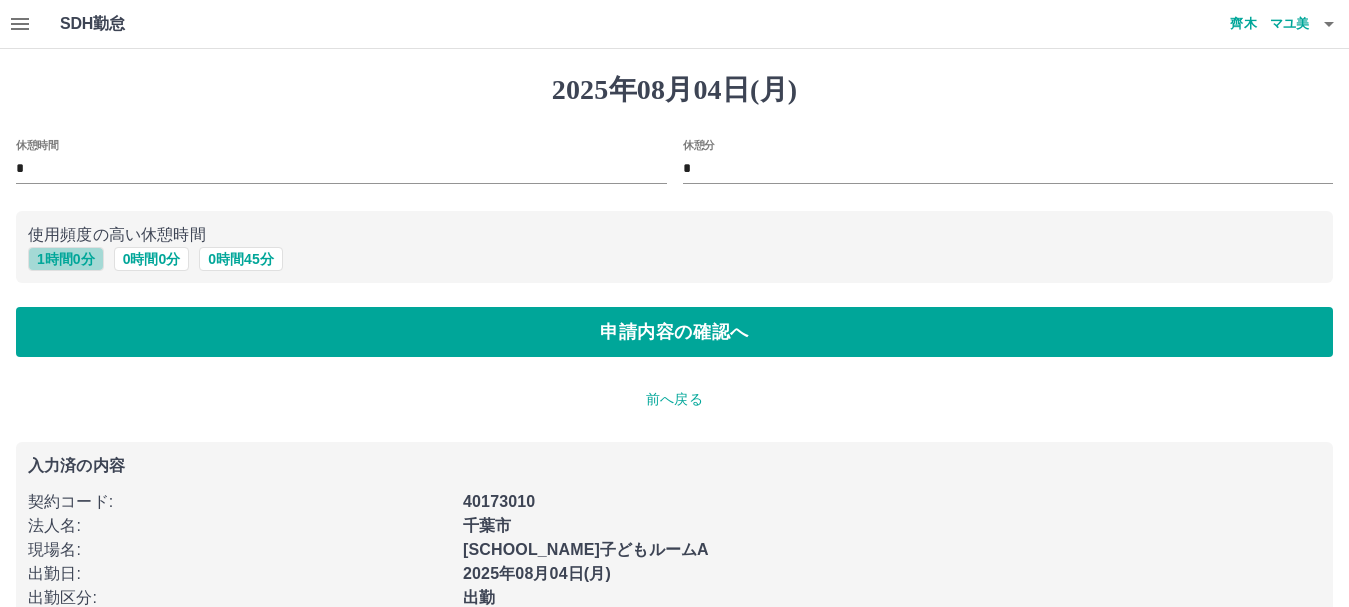click on "1 時間 0 分" at bounding box center [66, 259] 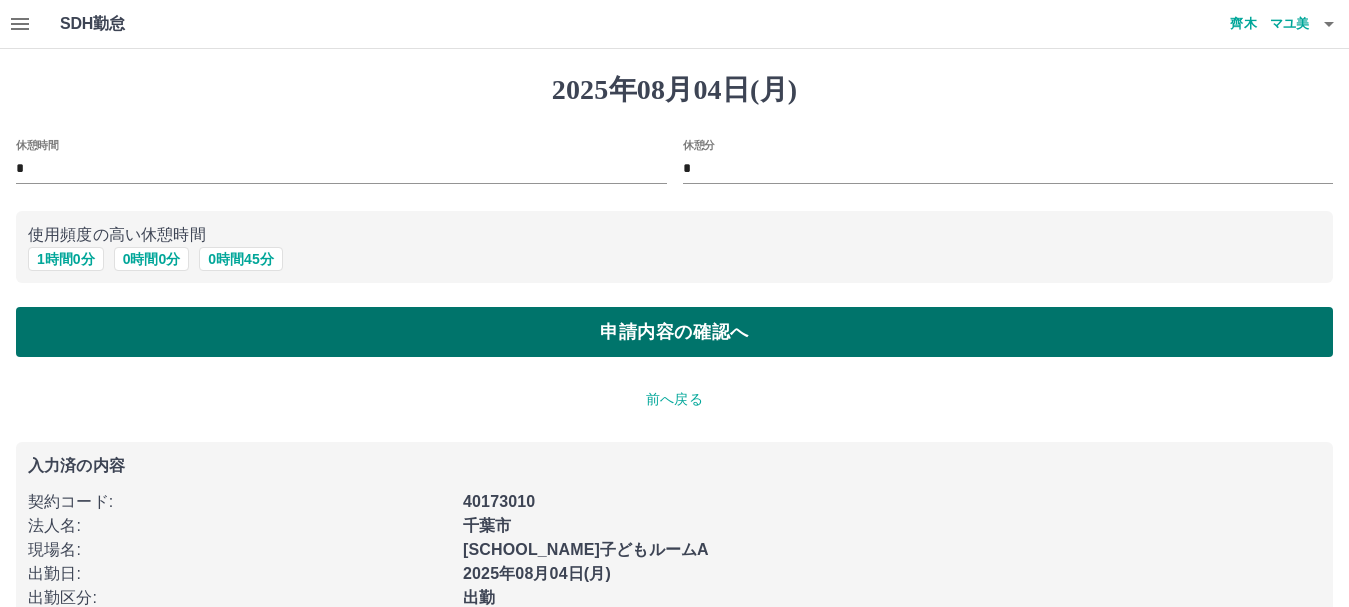 click on "申請内容の確認へ" at bounding box center [674, 332] 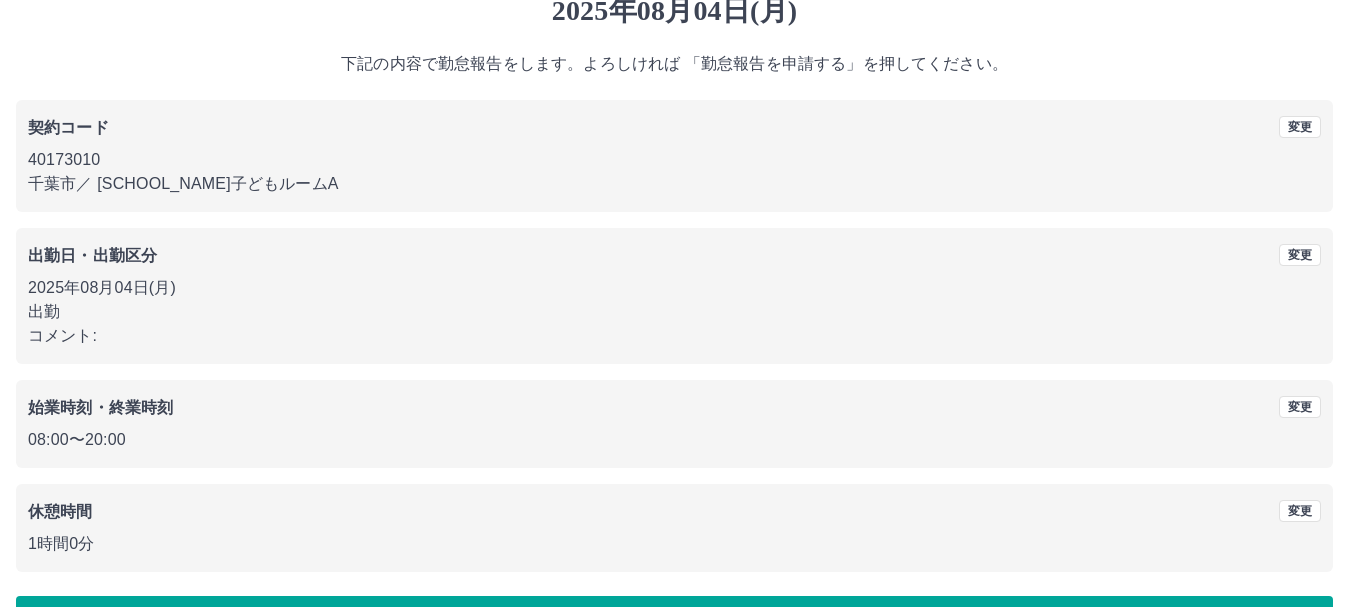 scroll, scrollTop: 142, scrollLeft: 0, axis: vertical 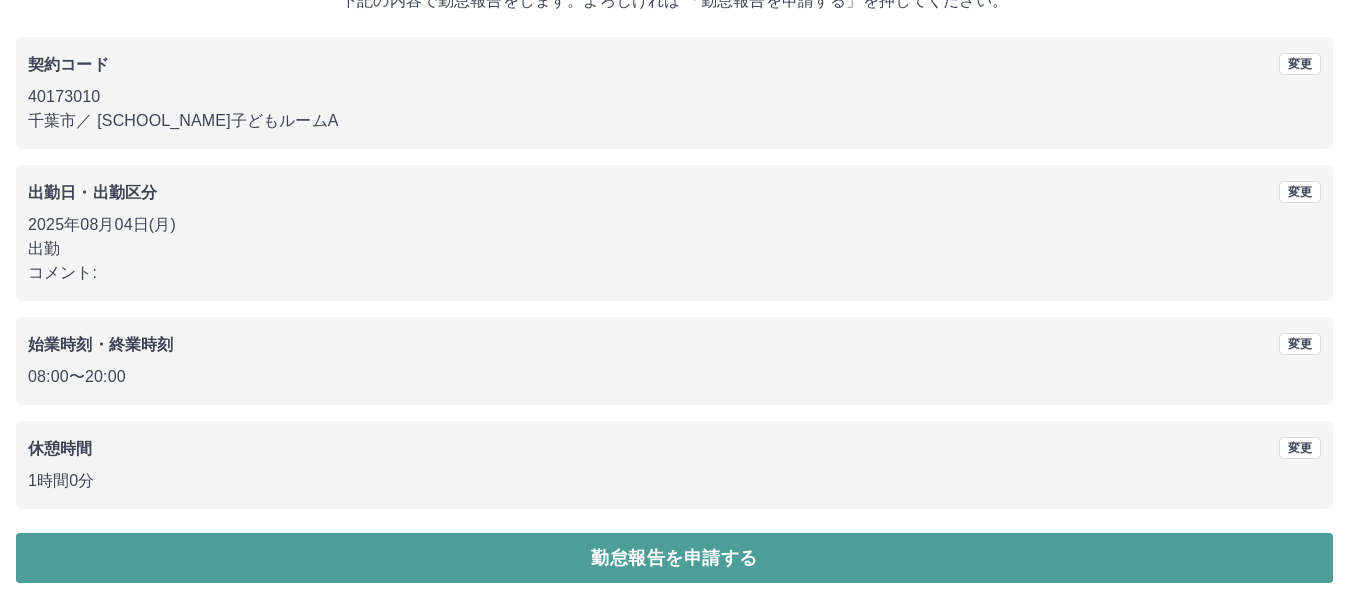 click on "勤怠報告を申請する" at bounding box center [674, 558] 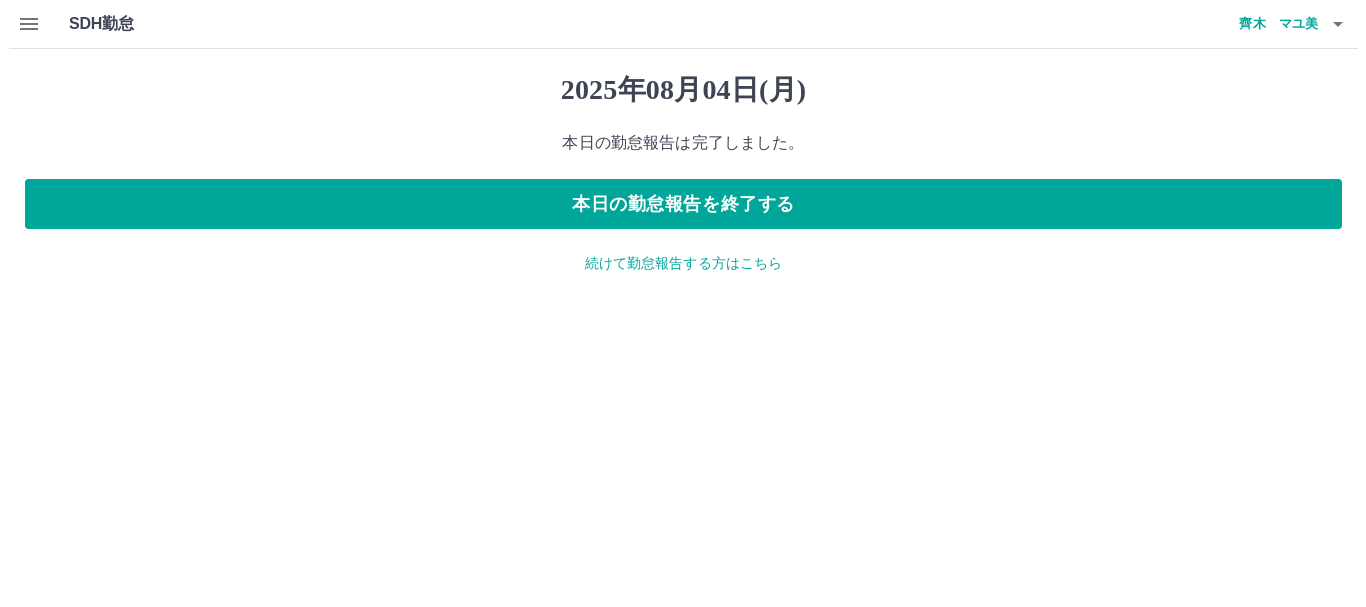 scroll, scrollTop: 0, scrollLeft: 0, axis: both 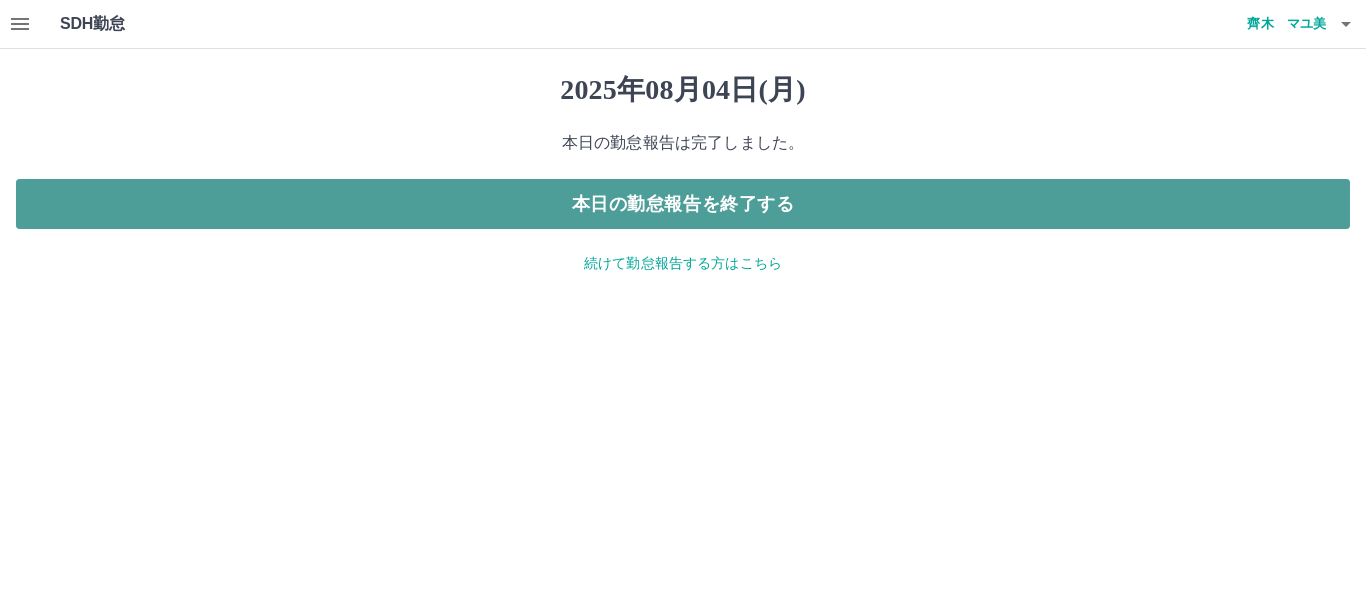 click on "本日の勤怠報告を終了する" at bounding box center (683, 204) 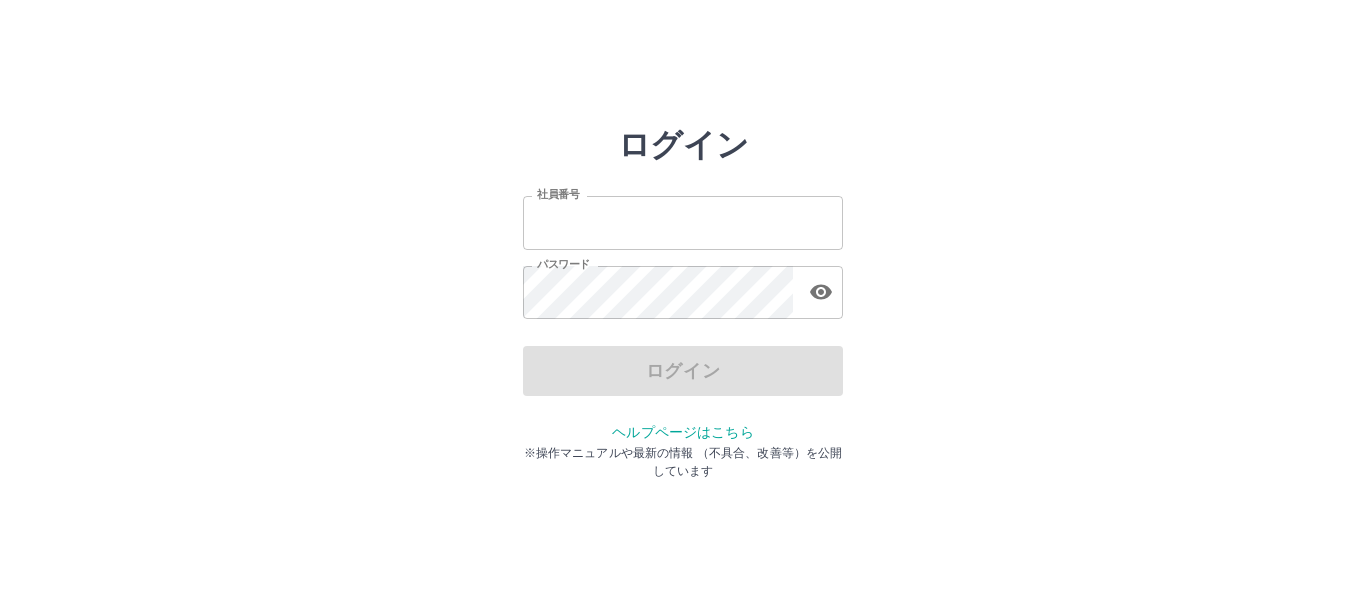 scroll, scrollTop: 0, scrollLeft: 0, axis: both 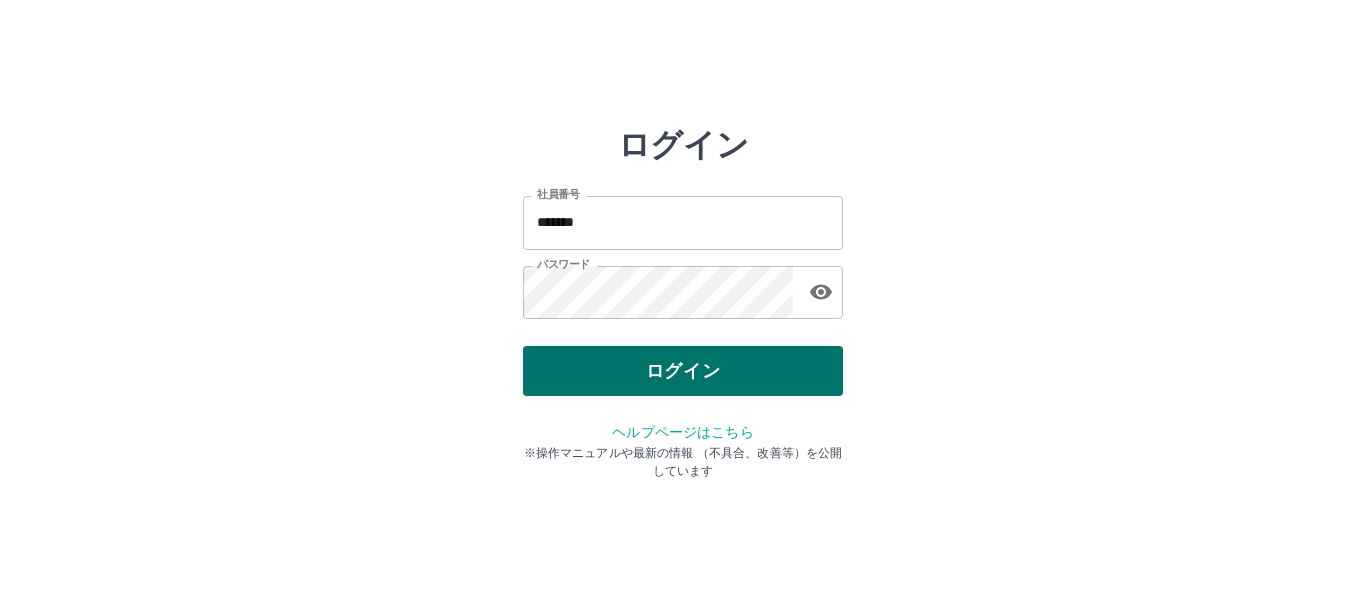 click on "ログイン" at bounding box center (683, 371) 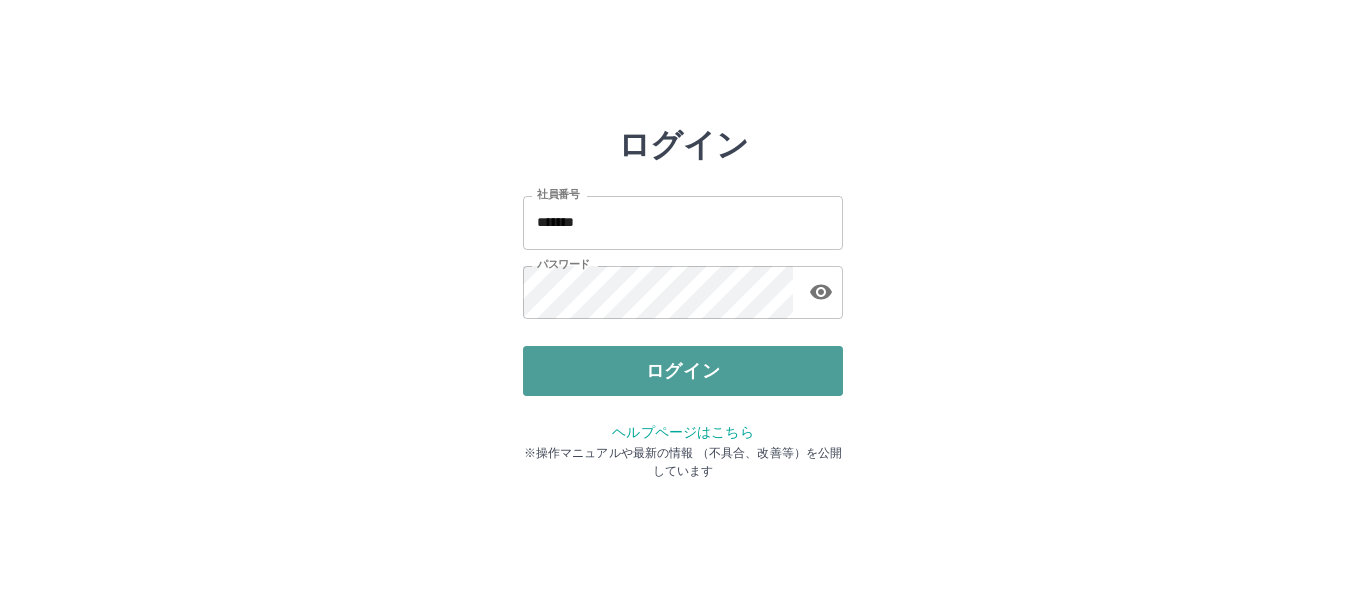 click on "ログイン" at bounding box center [683, 371] 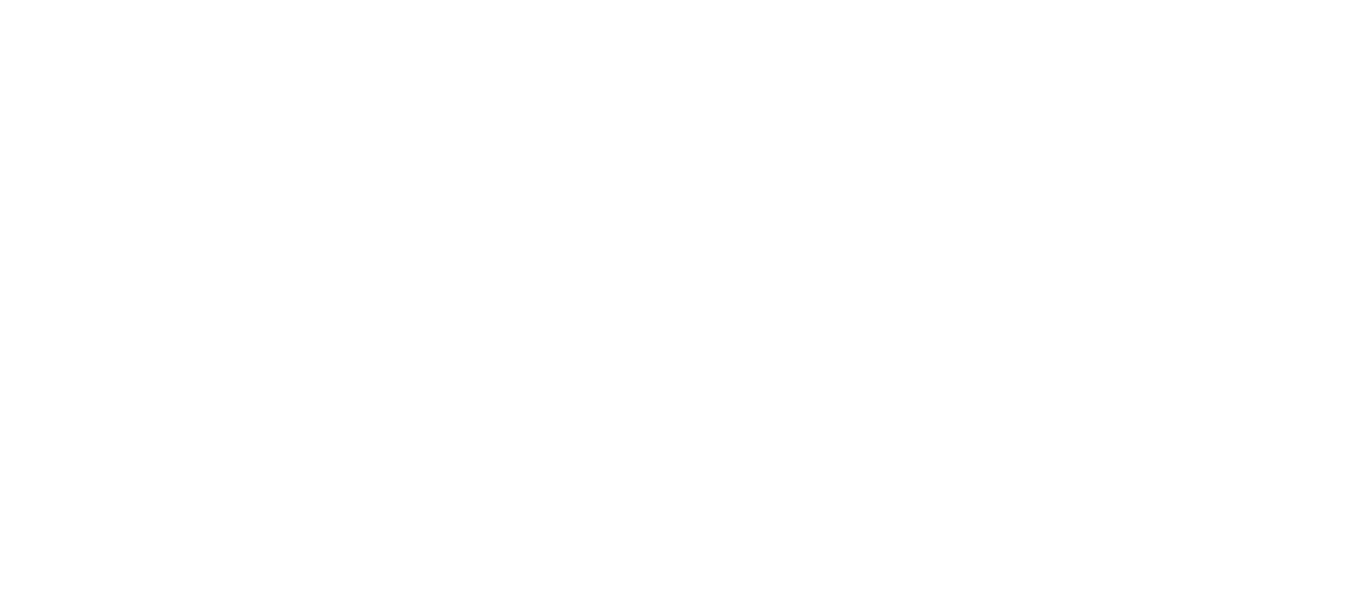 scroll, scrollTop: 0, scrollLeft: 0, axis: both 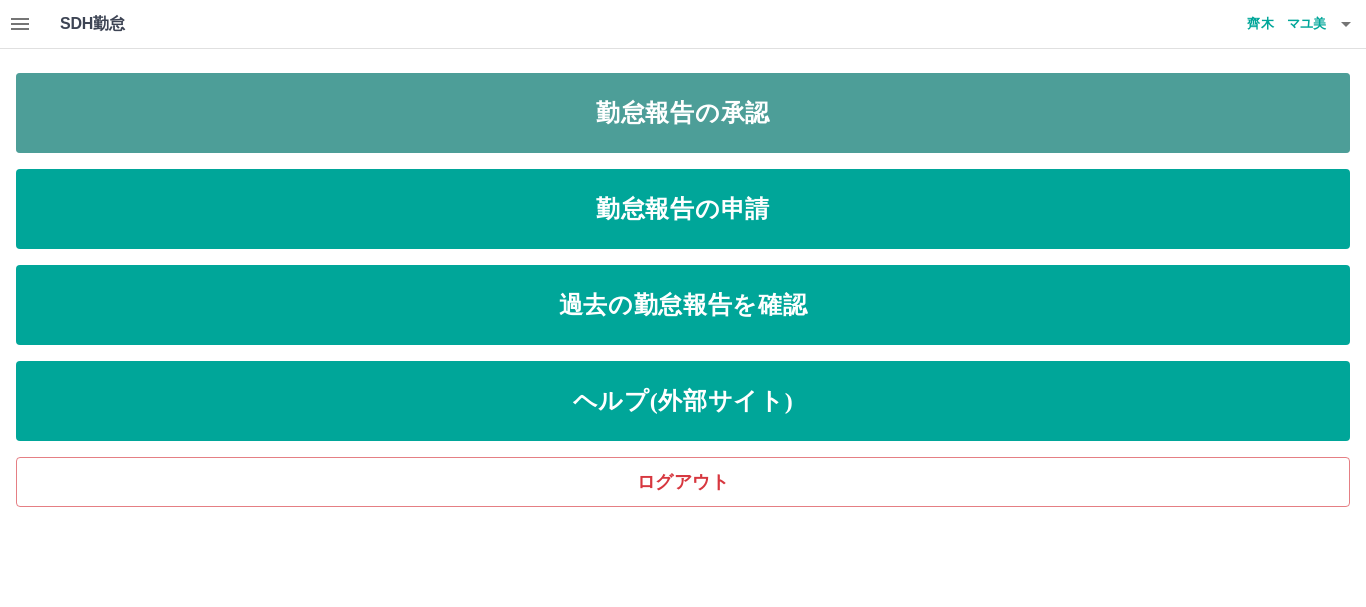 click on "勤怠報告の承認" at bounding box center (683, 113) 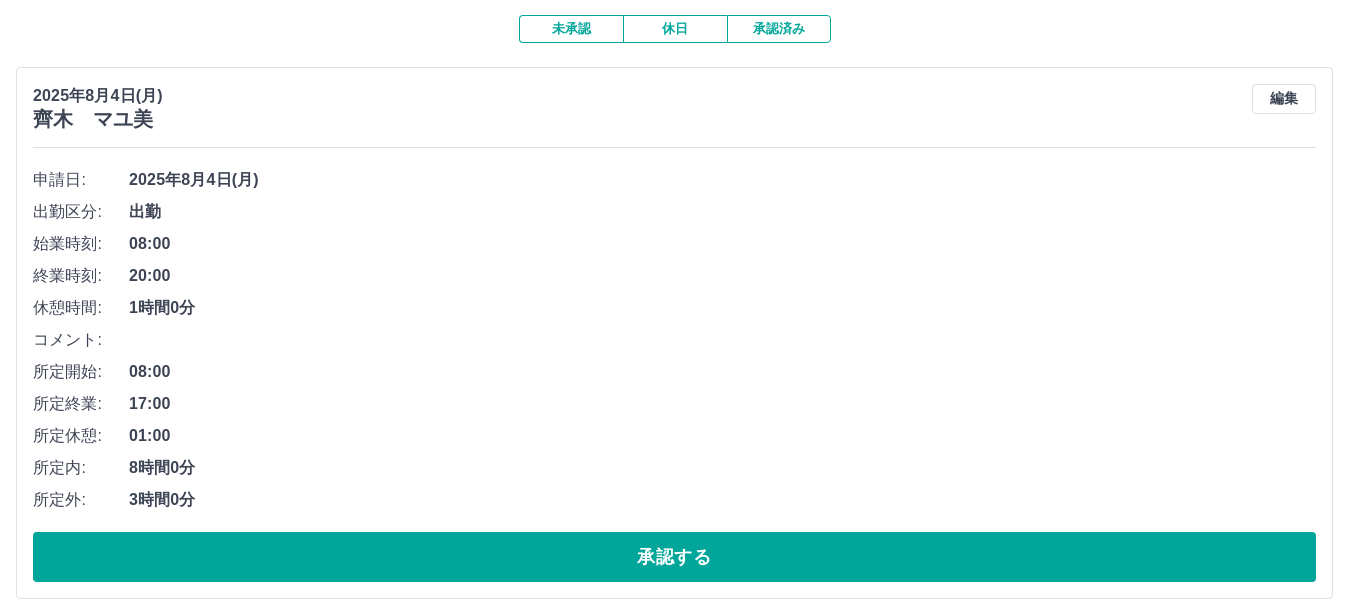 scroll, scrollTop: 187, scrollLeft: 0, axis: vertical 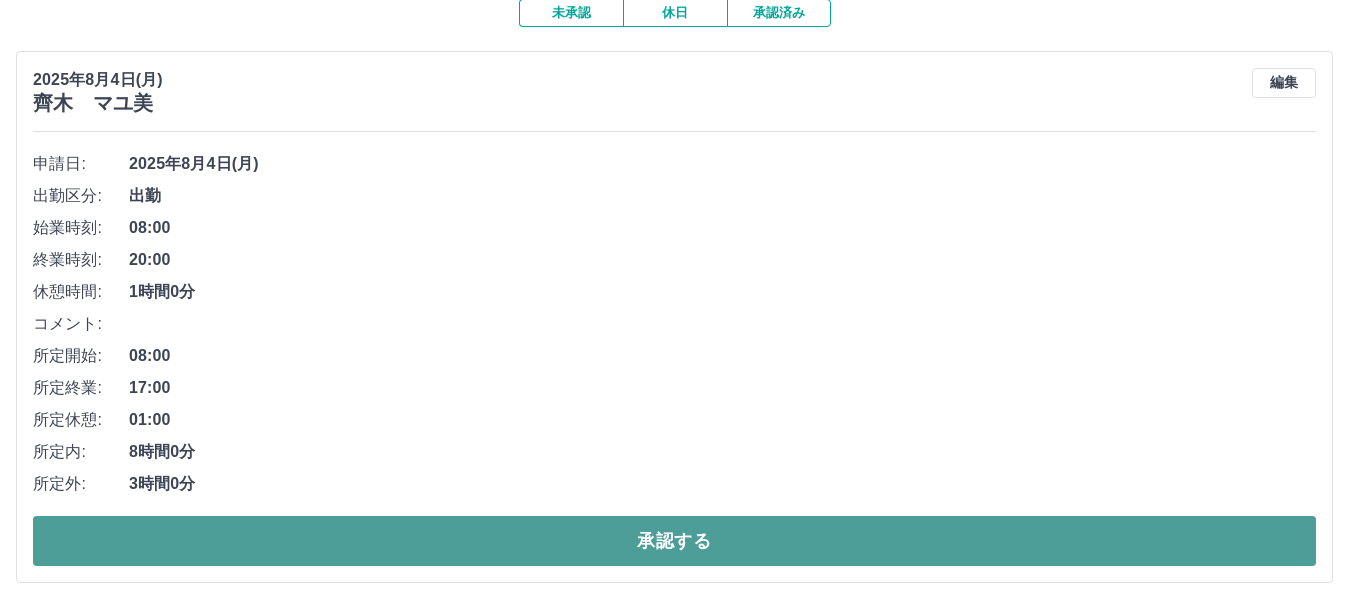 click on "承認する" at bounding box center [674, 541] 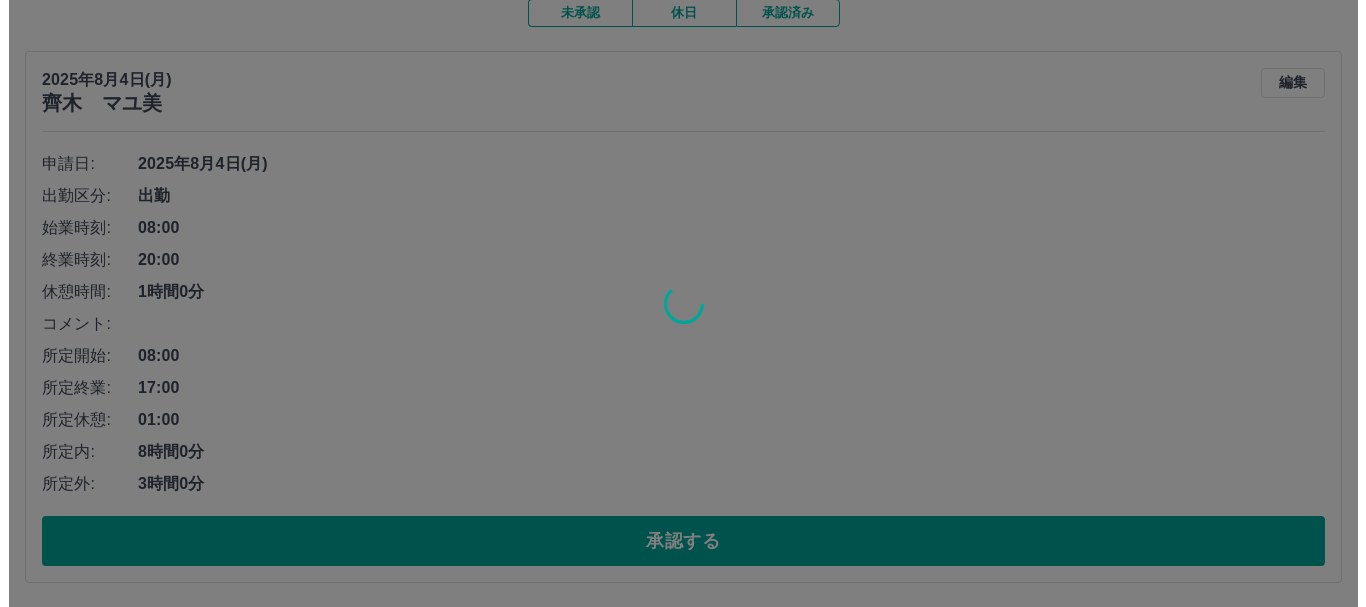 scroll, scrollTop: 0, scrollLeft: 0, axis: both 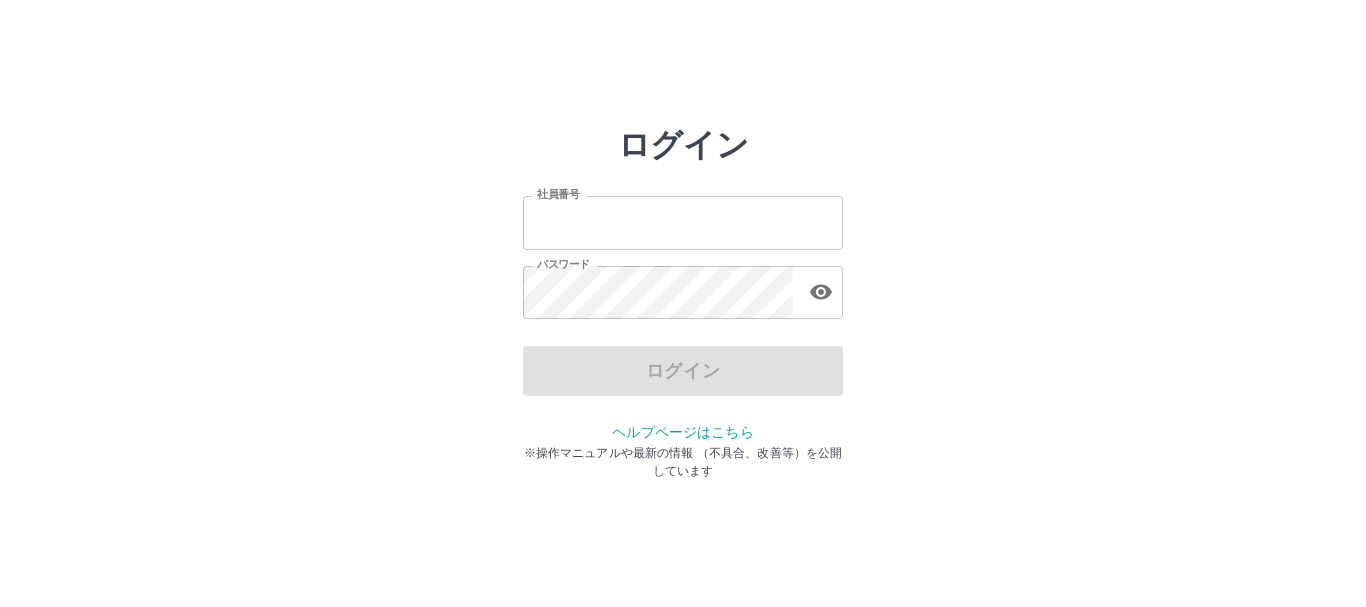 type on "*******" 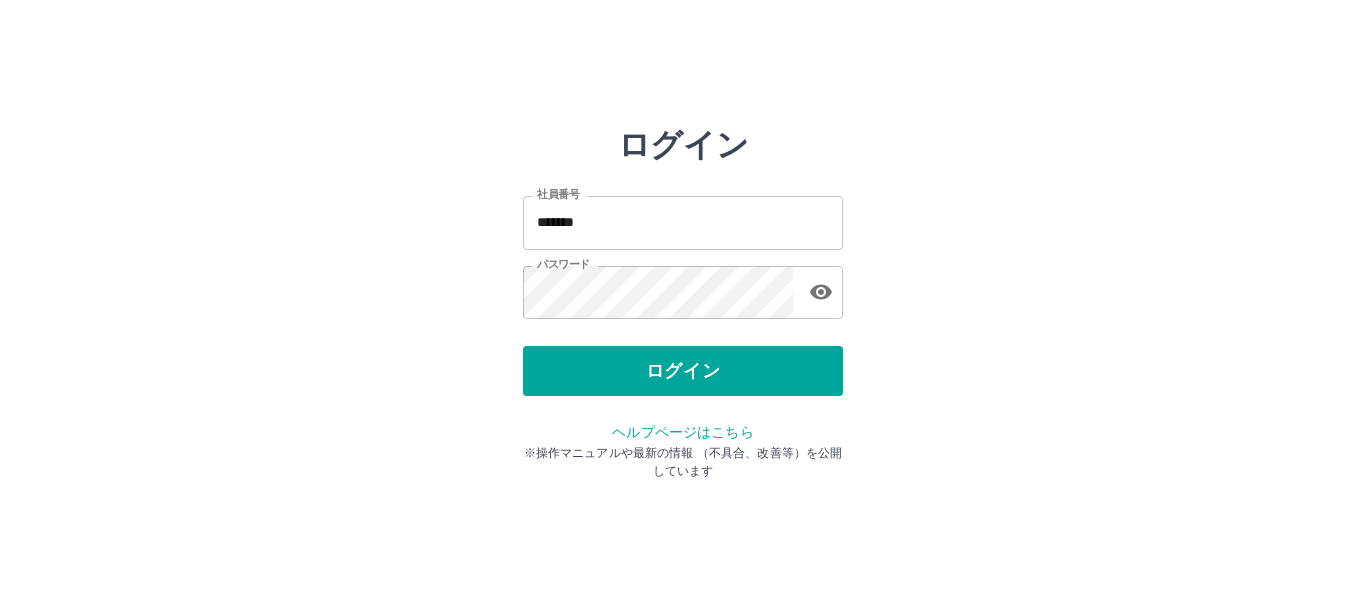 click on "ログイン" at bounding box center (683, 371) 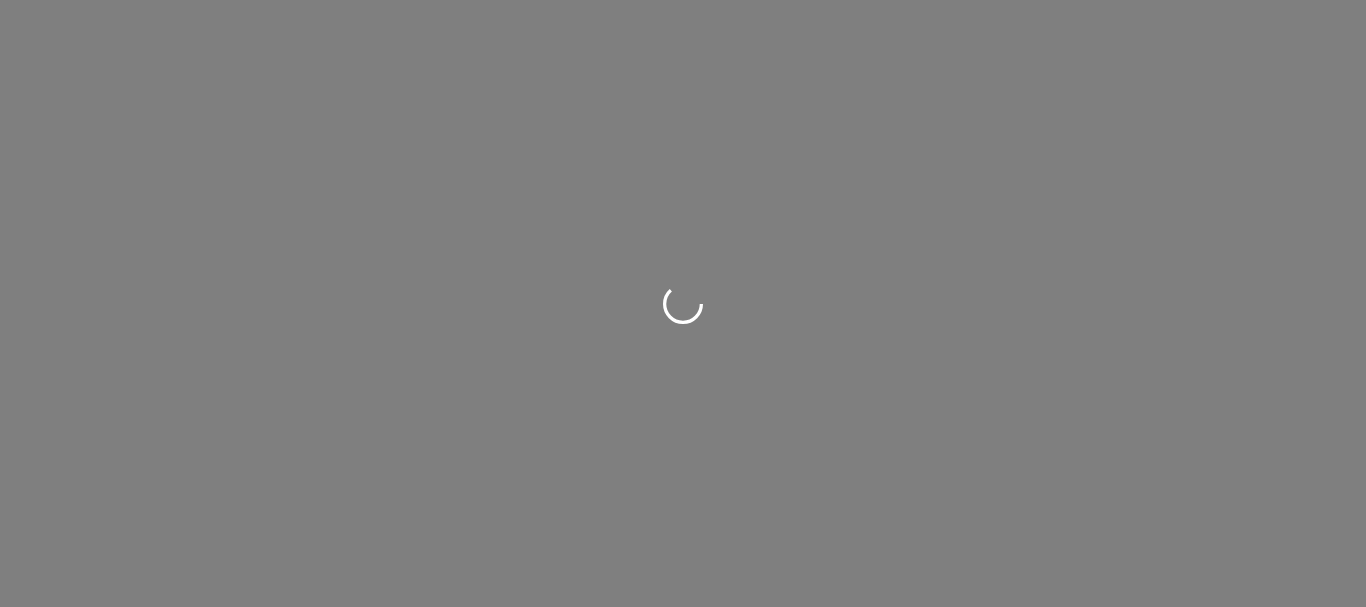 scroll, scrollTop: 0, scrollLeft: 0, axis: both 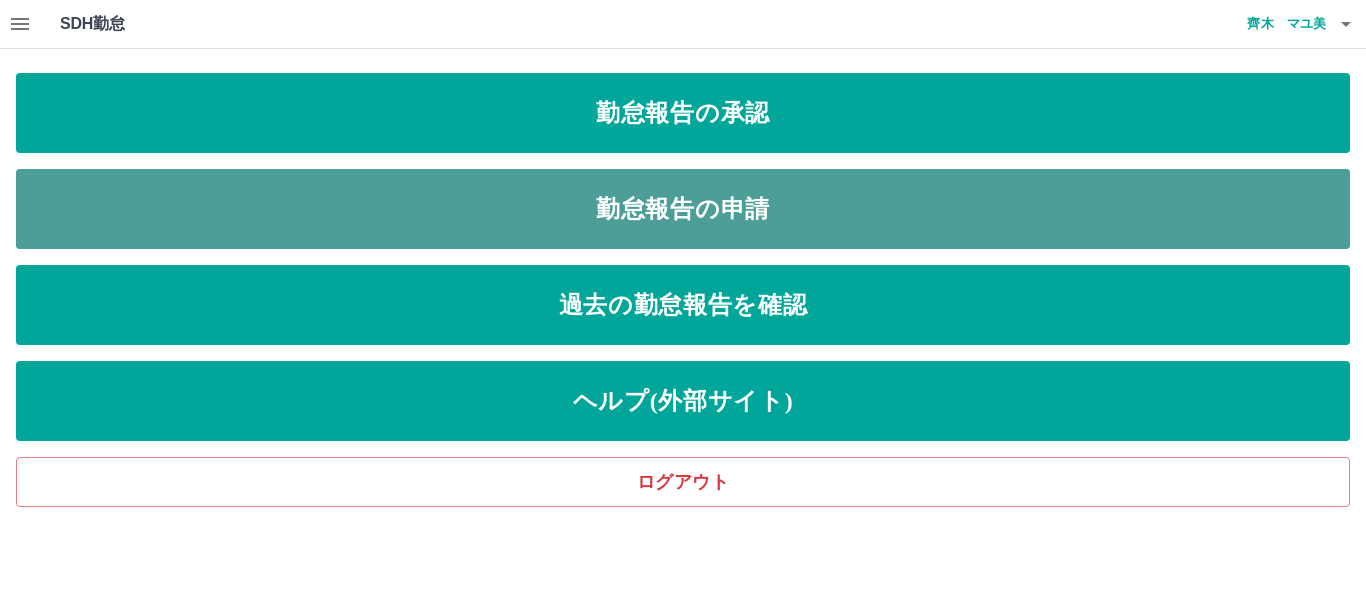 click on "勤怠報告の申請" at bounding box center [683, 209] 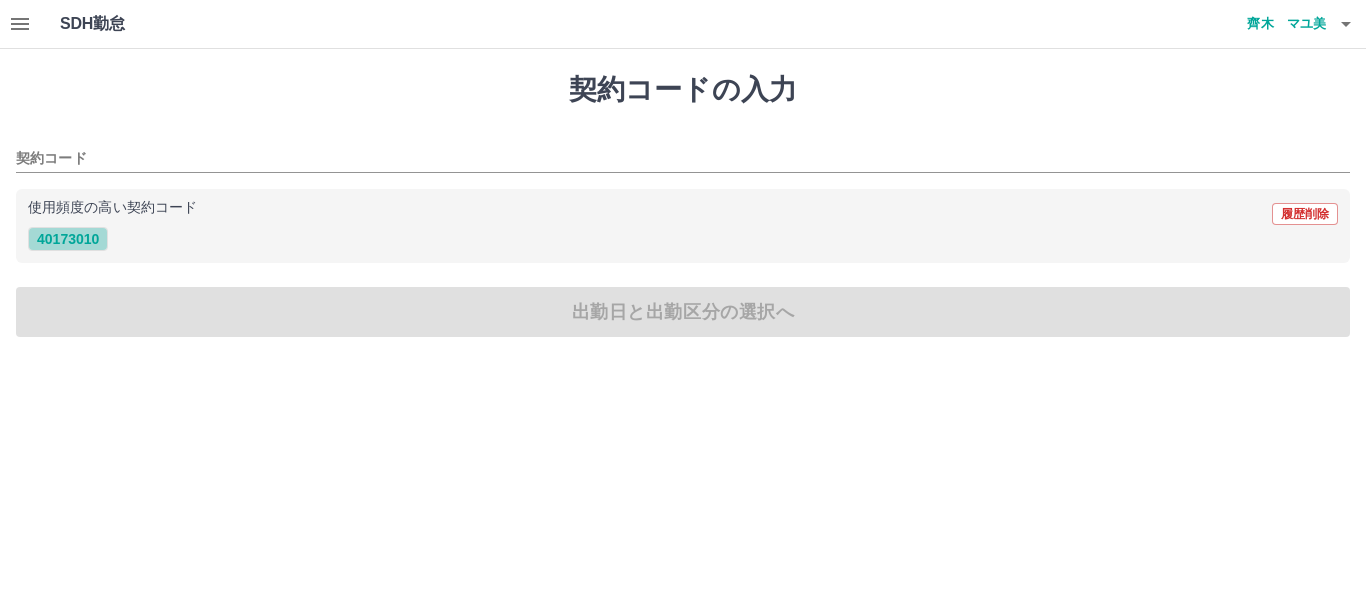 click on "40173010" at bounding box center [68, 239] 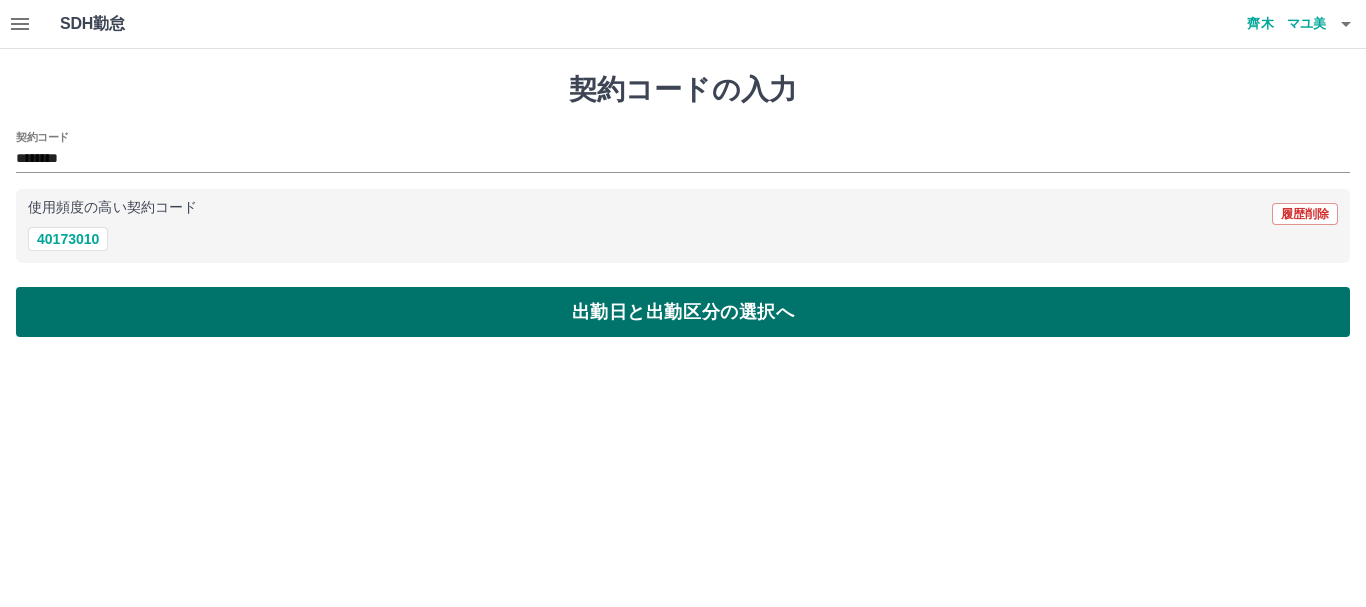 click on "出勤日と出勤区分の選択へ" at bounding box center [683, 312] 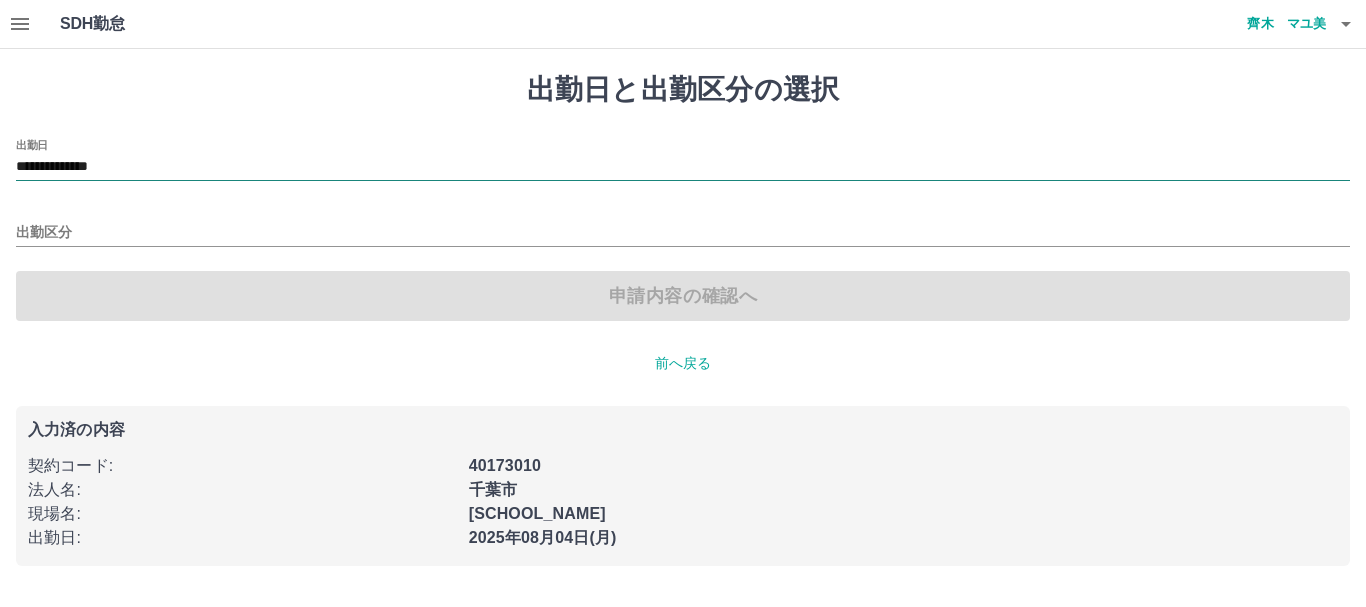 click on "**********" at bounding box center (683, 167) 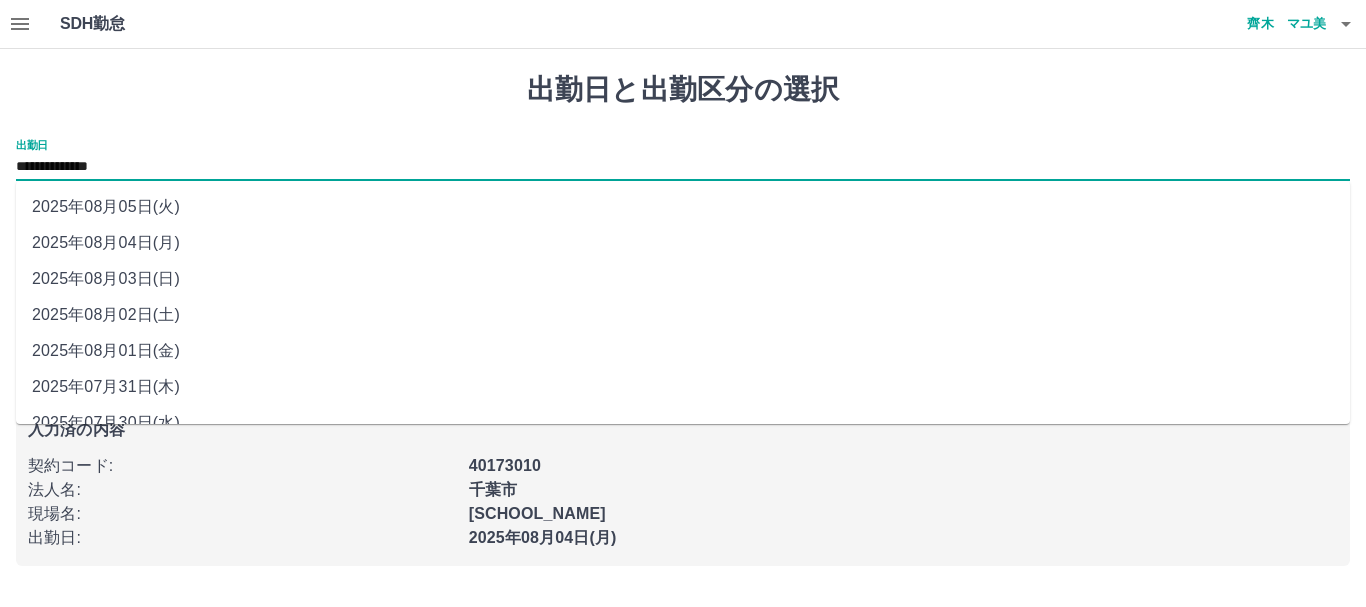 click on "2025年08月02日(土)" at bounding box center [683, 315] 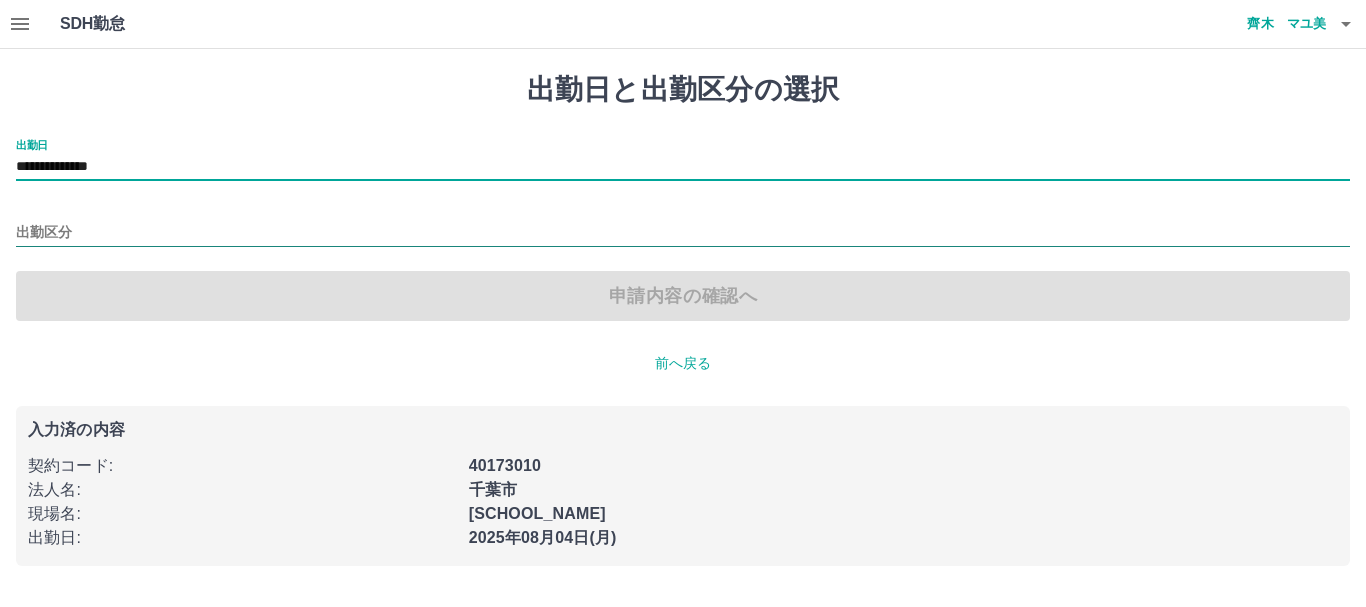 click on "出勤区分" at bounding box center (683, 233) 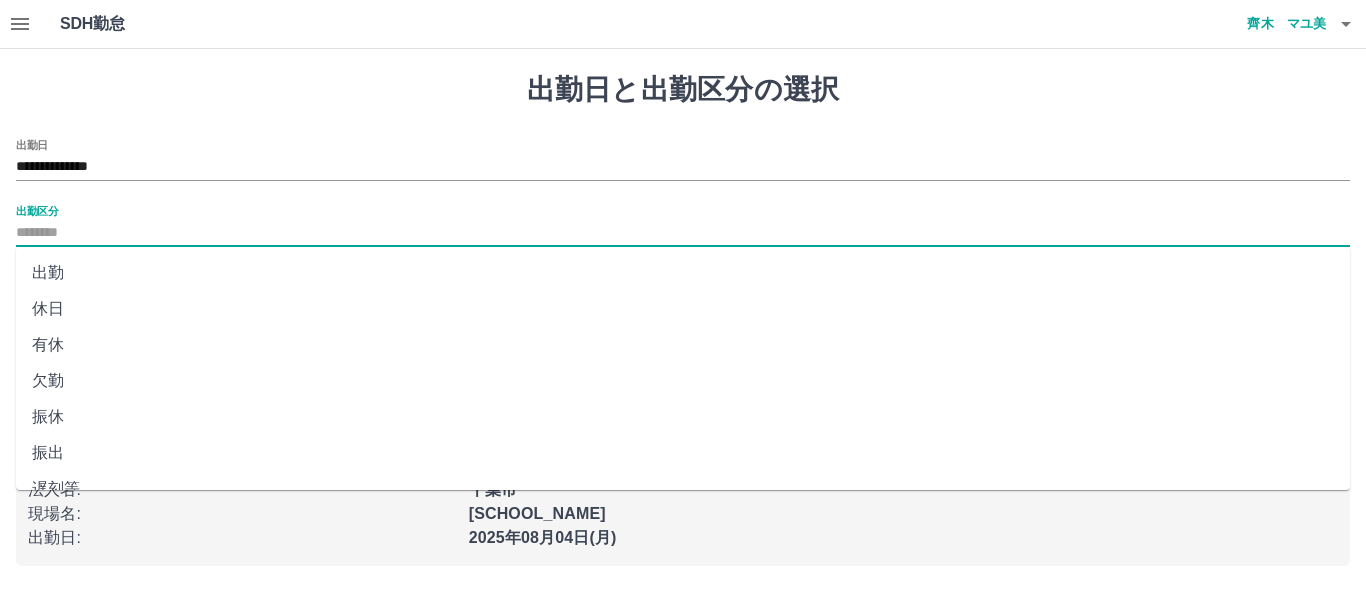 click on "休日" at bounding box center (683, 309) 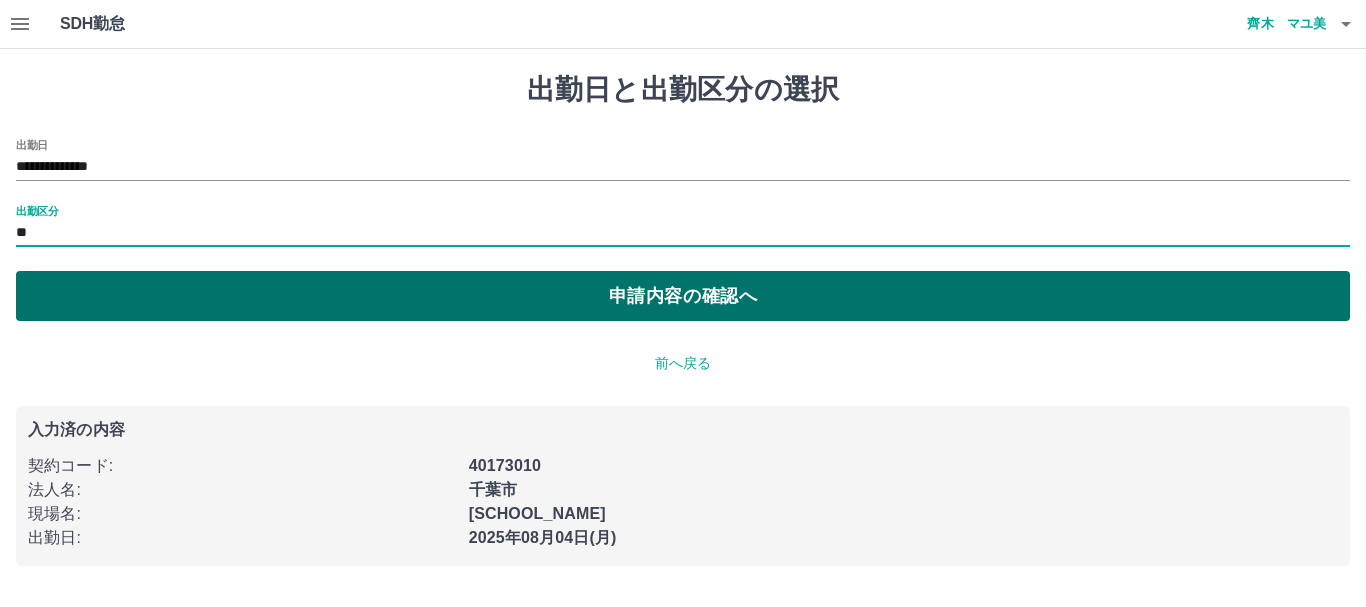 click on "申請内容の確認へ" at bounding box center (683, 296) 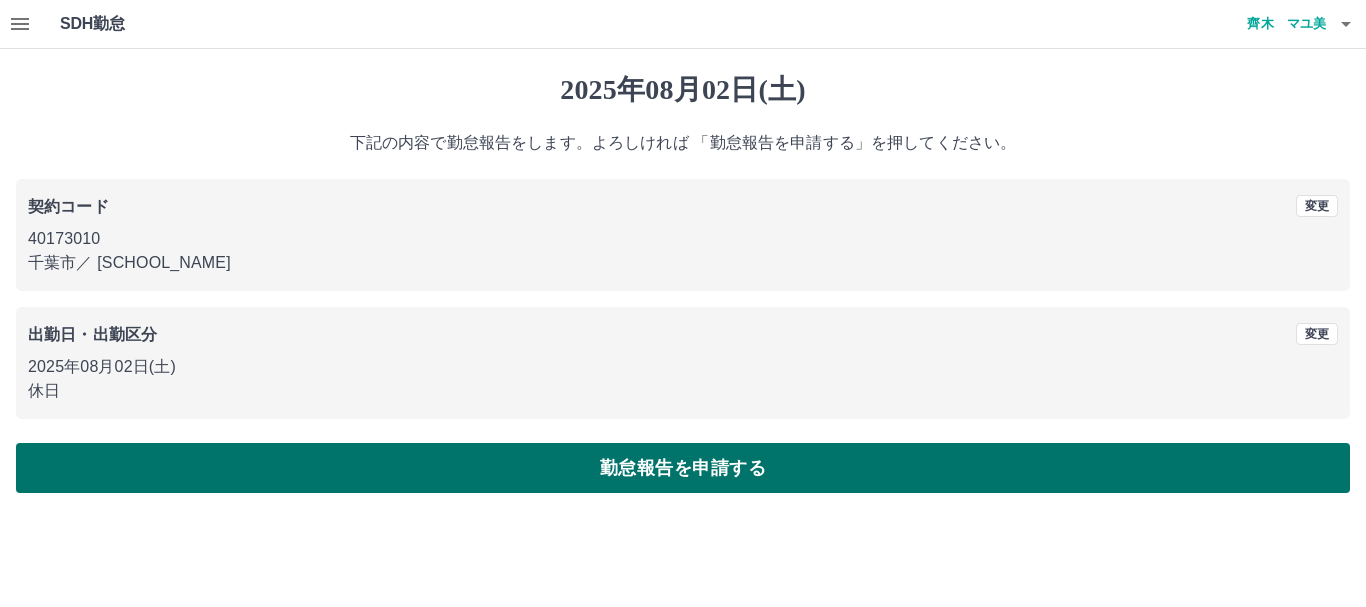 click on "勤怠報告を申請する" at bounding box center (683, 468) 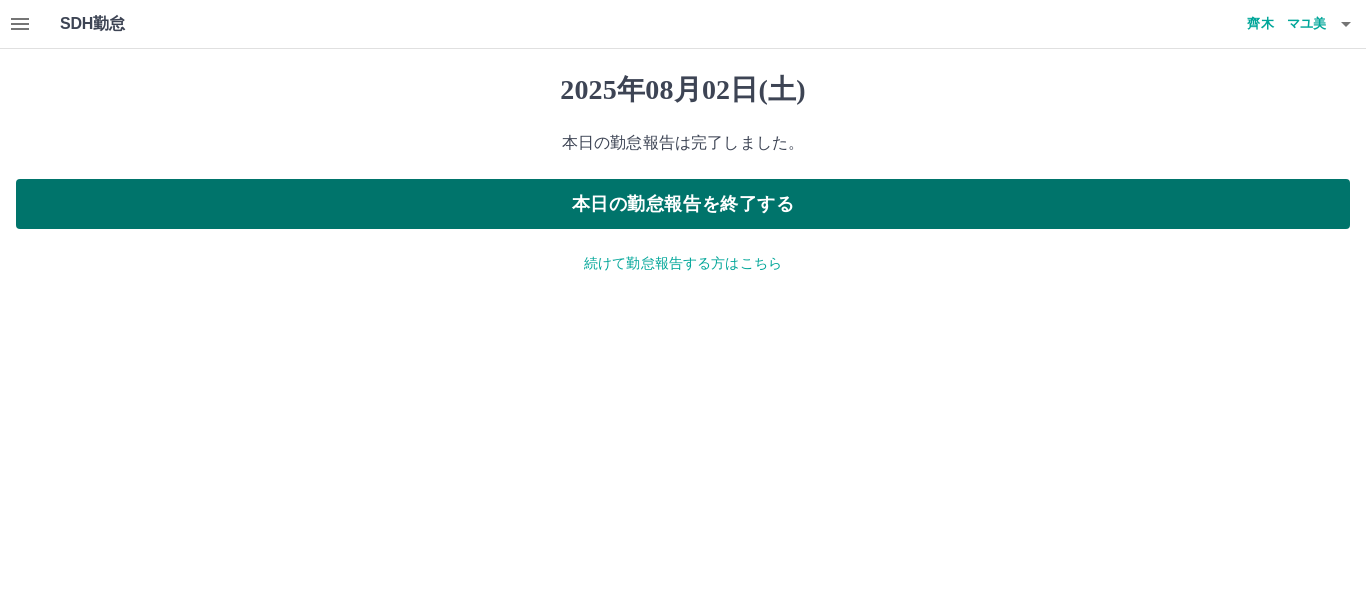 click on "本日の勤怠報告を終了する" at bounding box center [683, 204] 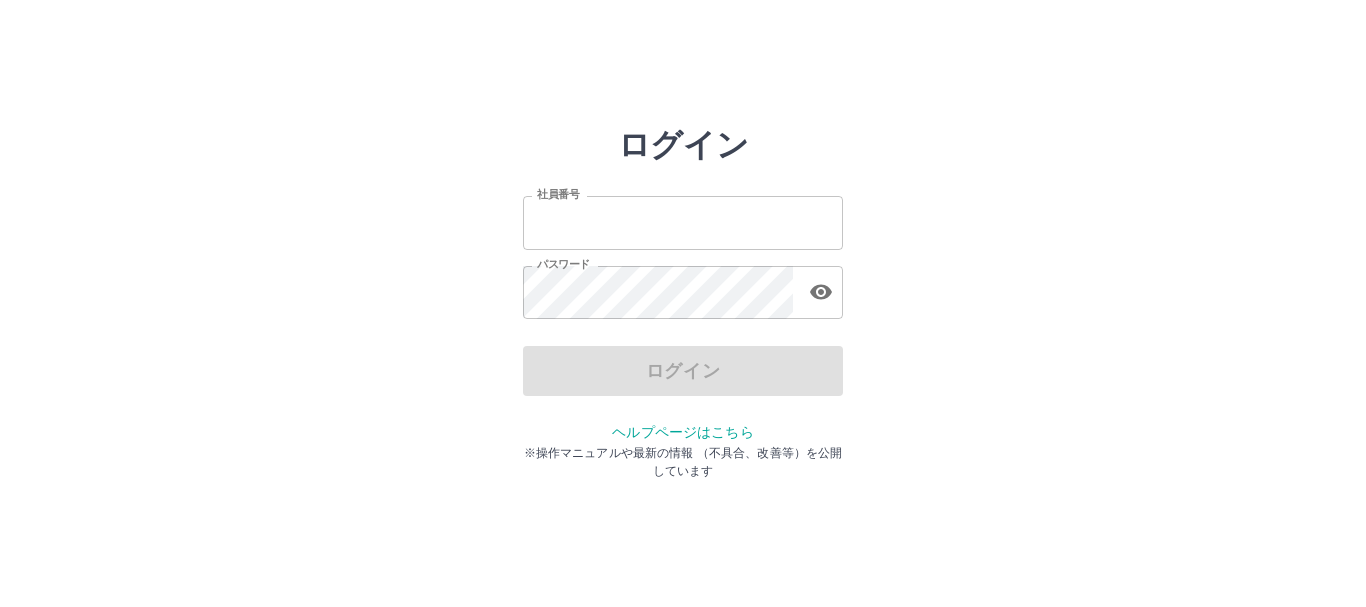 scroll, scrollTop: 0, scrollLeft: 0, axis: both 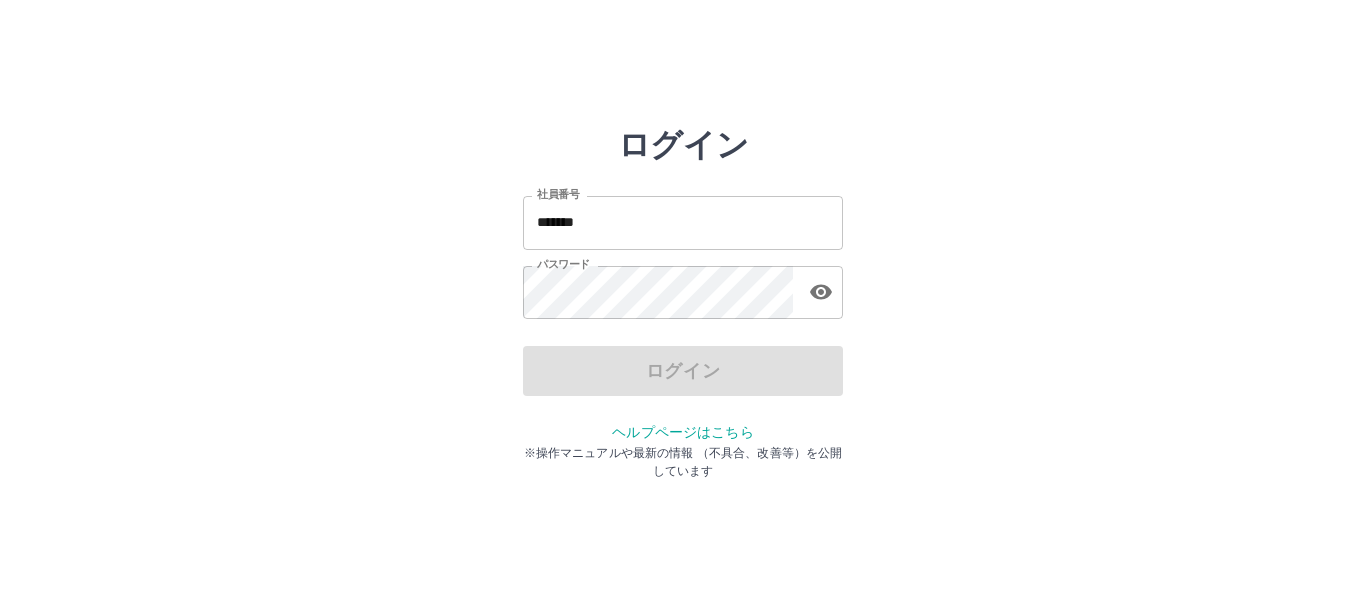 click on "ログイン" at bounding box center (683, 371) 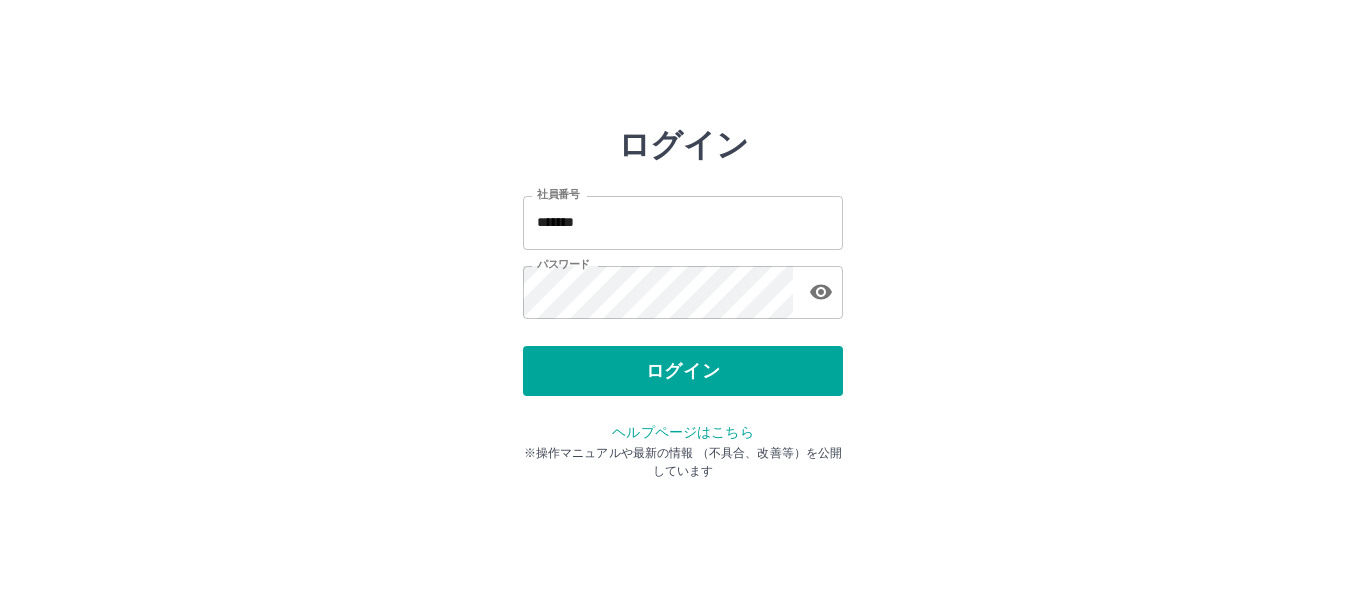 click on "ログイン" at bounding box center (683, 371) 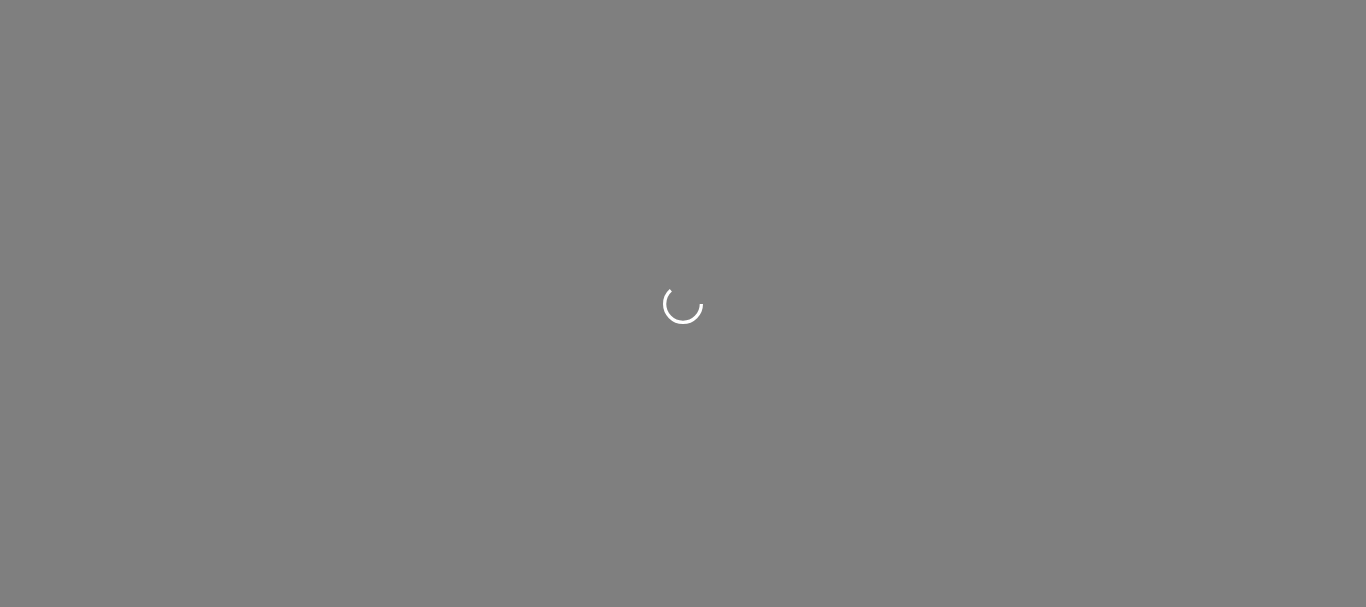 scroll, scrollTop: 0, scrollLeft: 0, axis: both 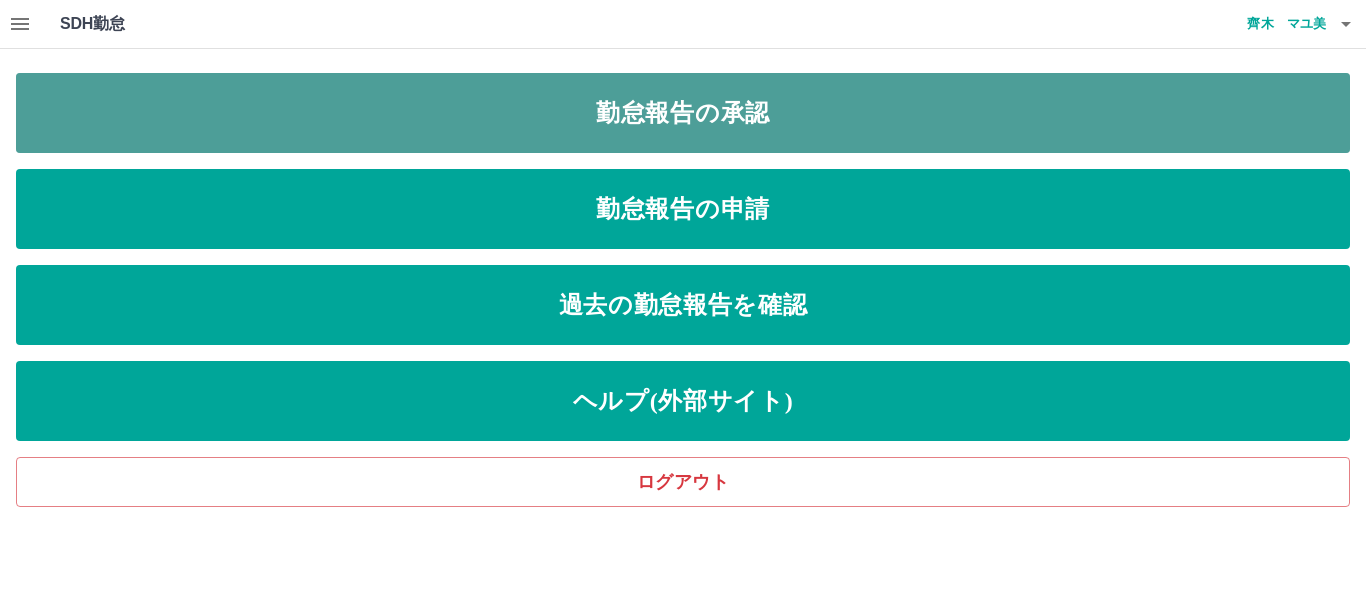 click on "勤怠報告の承認" at bounding box center [683, 113] 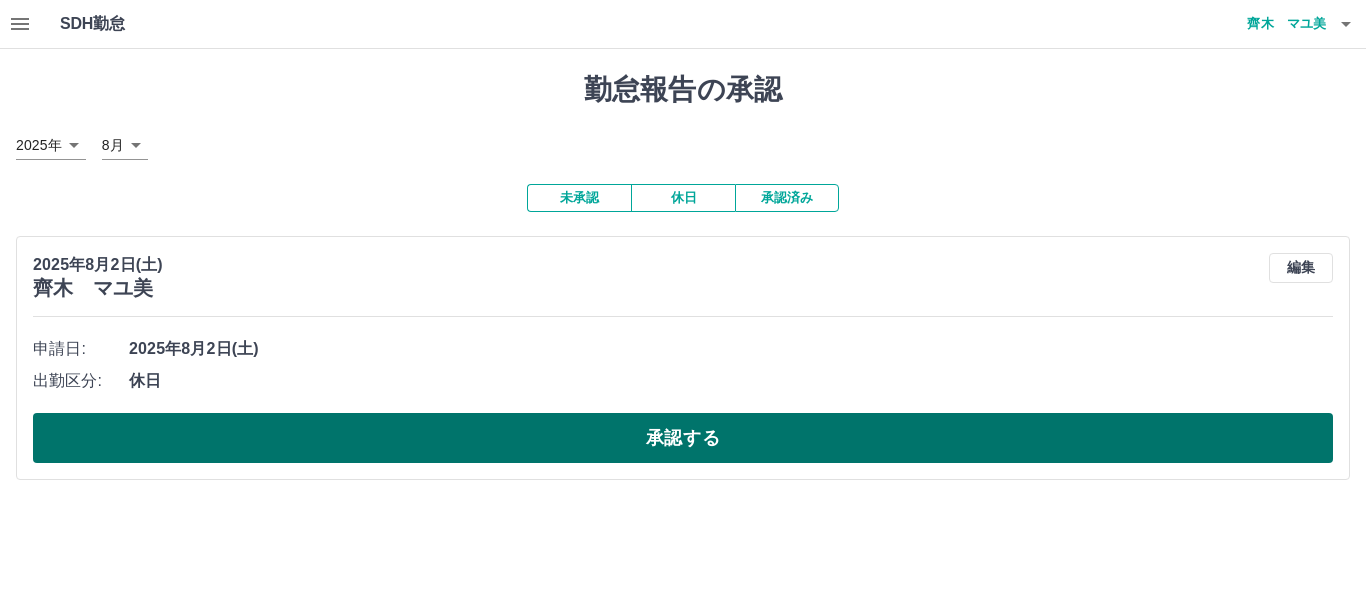 click on "承認する" at bounding box center (683, 438) 